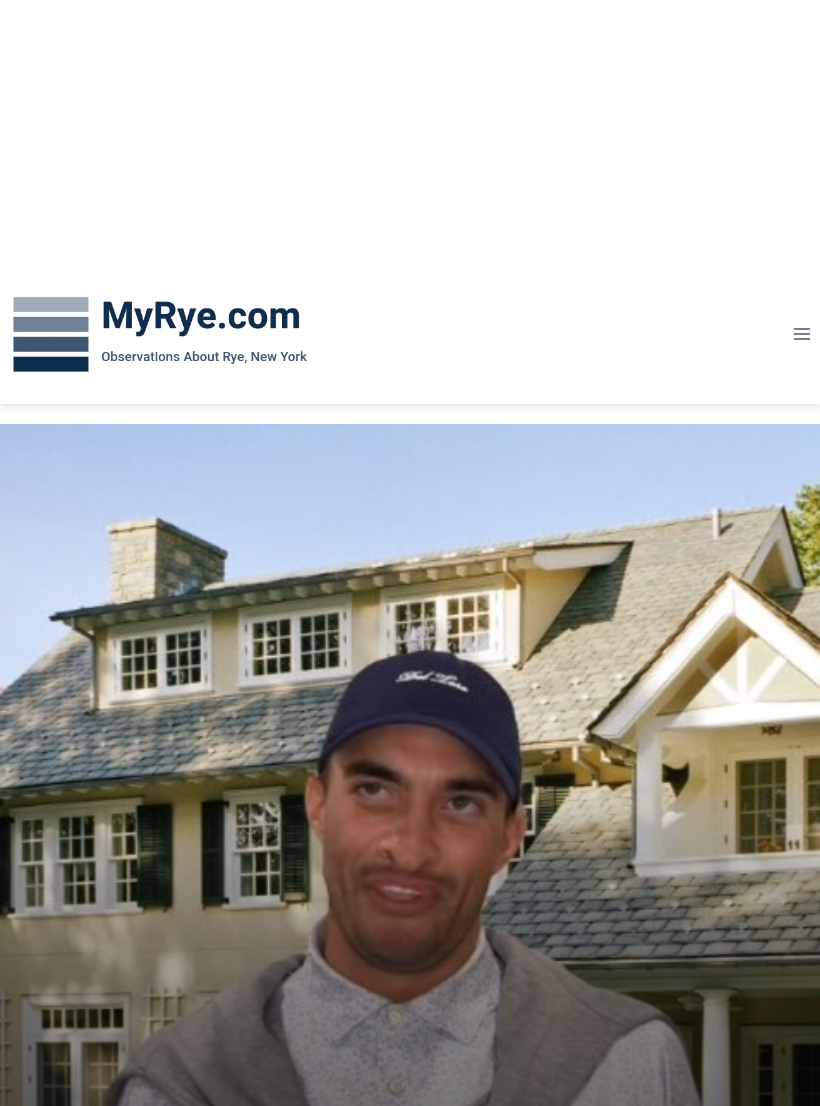 scroll, scrollTop: 59, scrollLeft: 0, axis: vertical 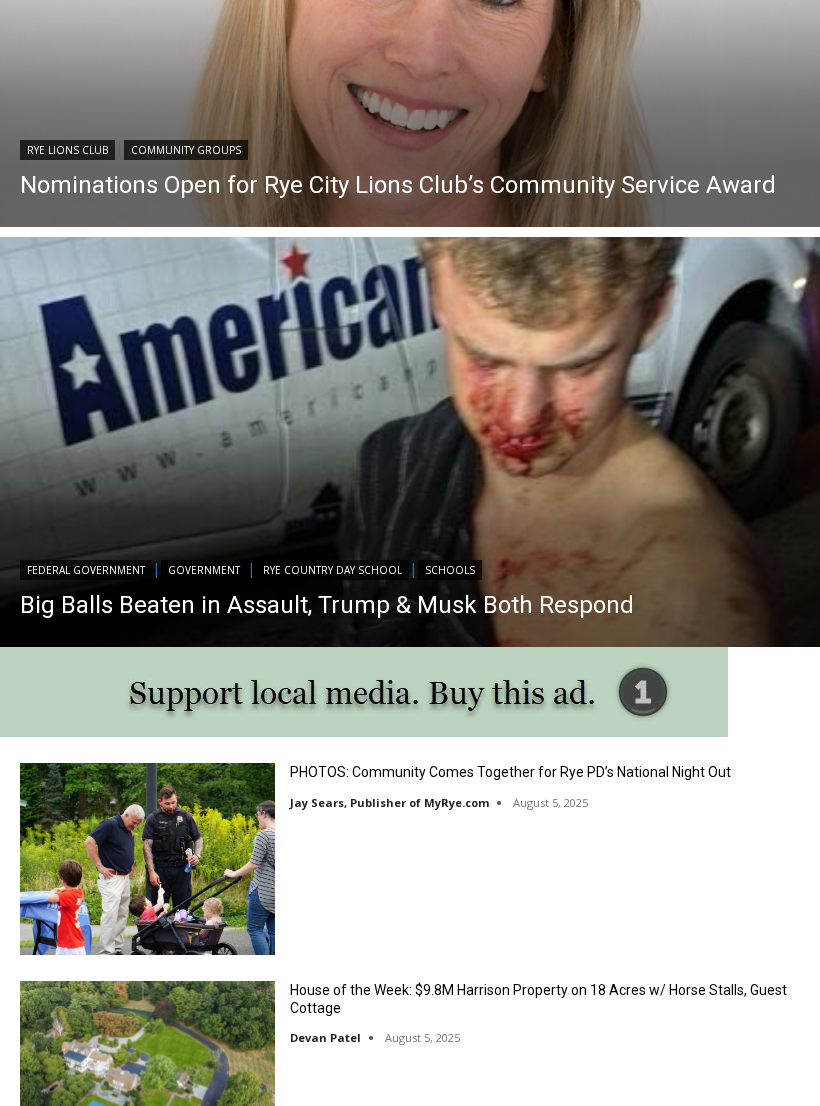 click at bounding box center (410, 442) 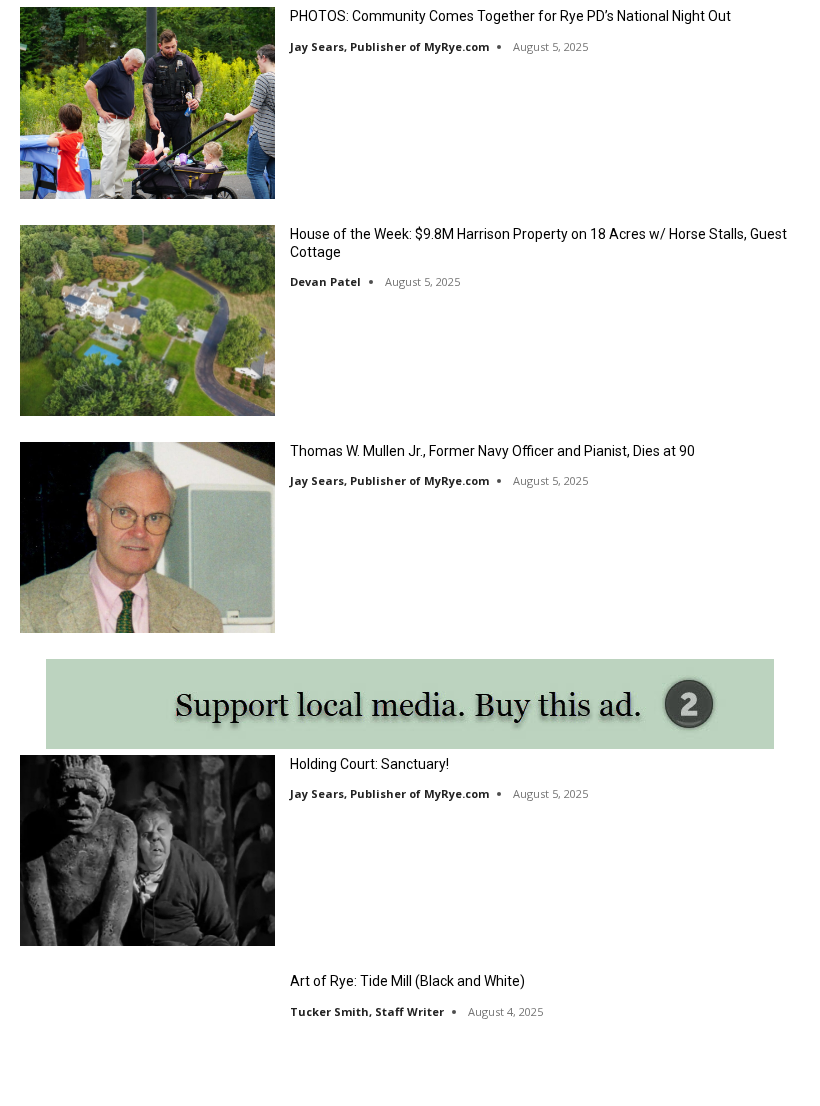 scroll, scrollTop: 2164, scrollLeft: 0, axis: vertical 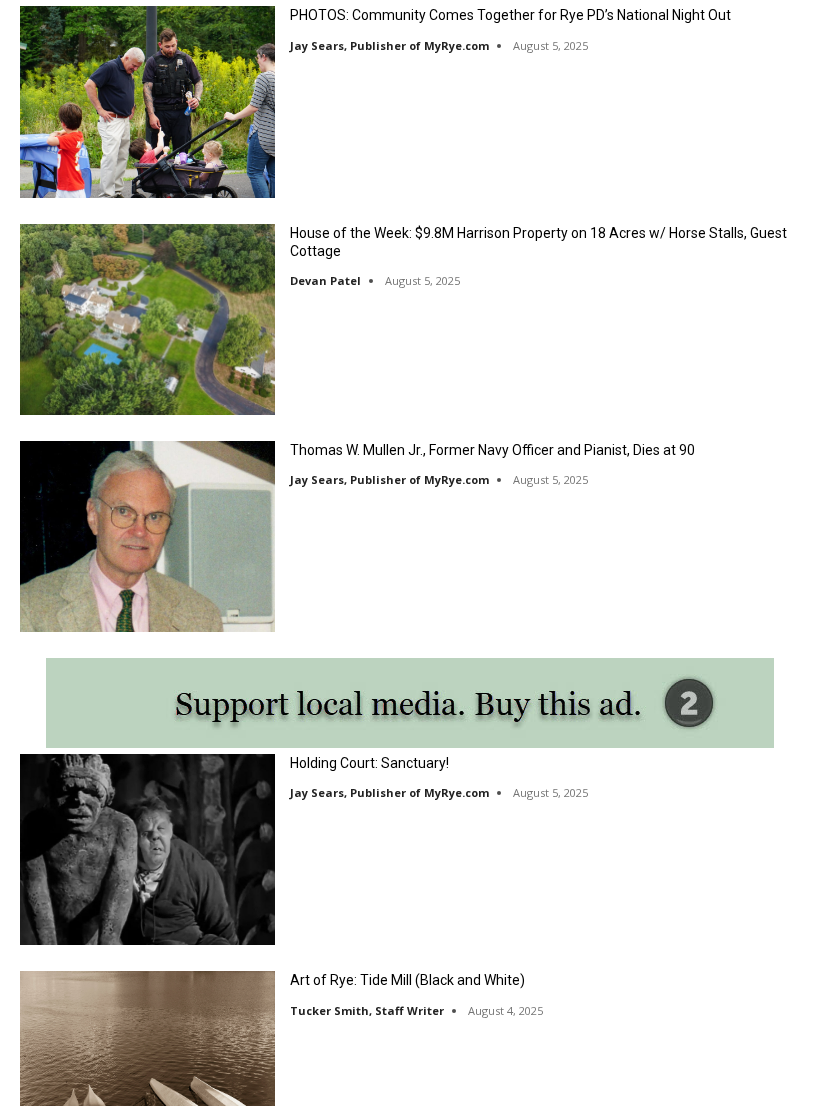 click at bounding box center [147, 536] 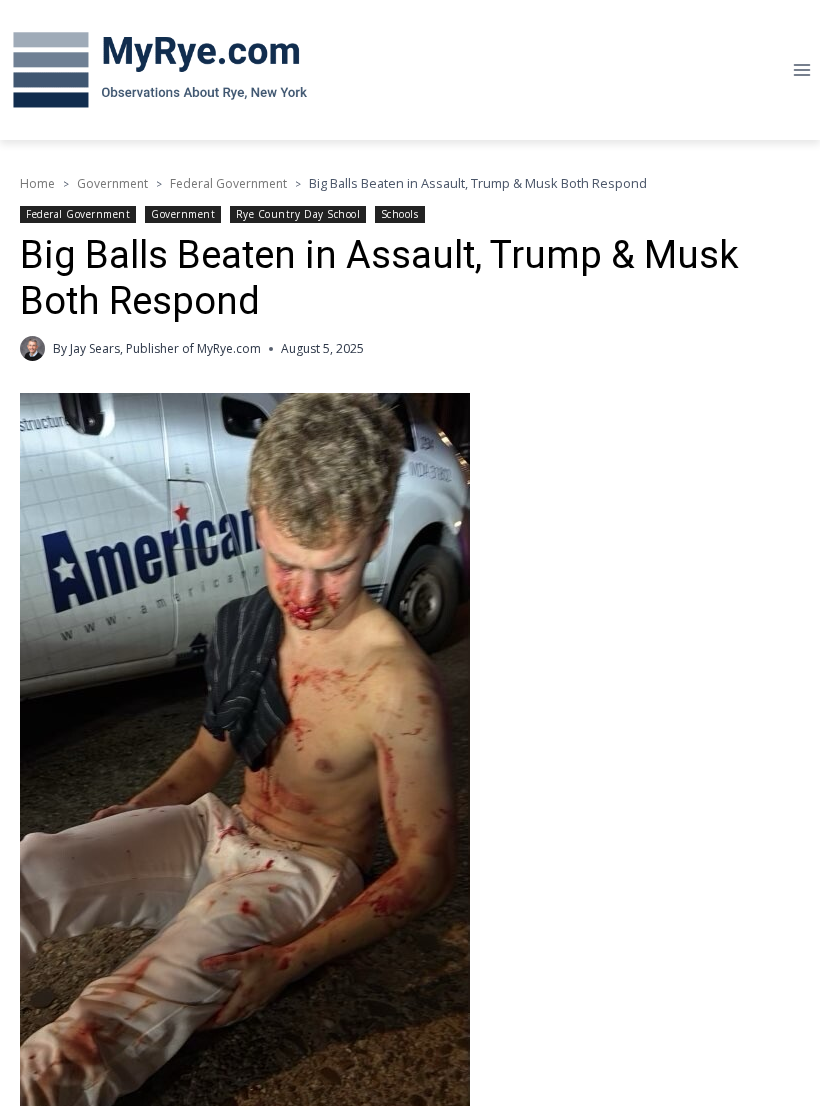 scroll, scrollTop: 6, scrollLeft: 0, axis: vertical 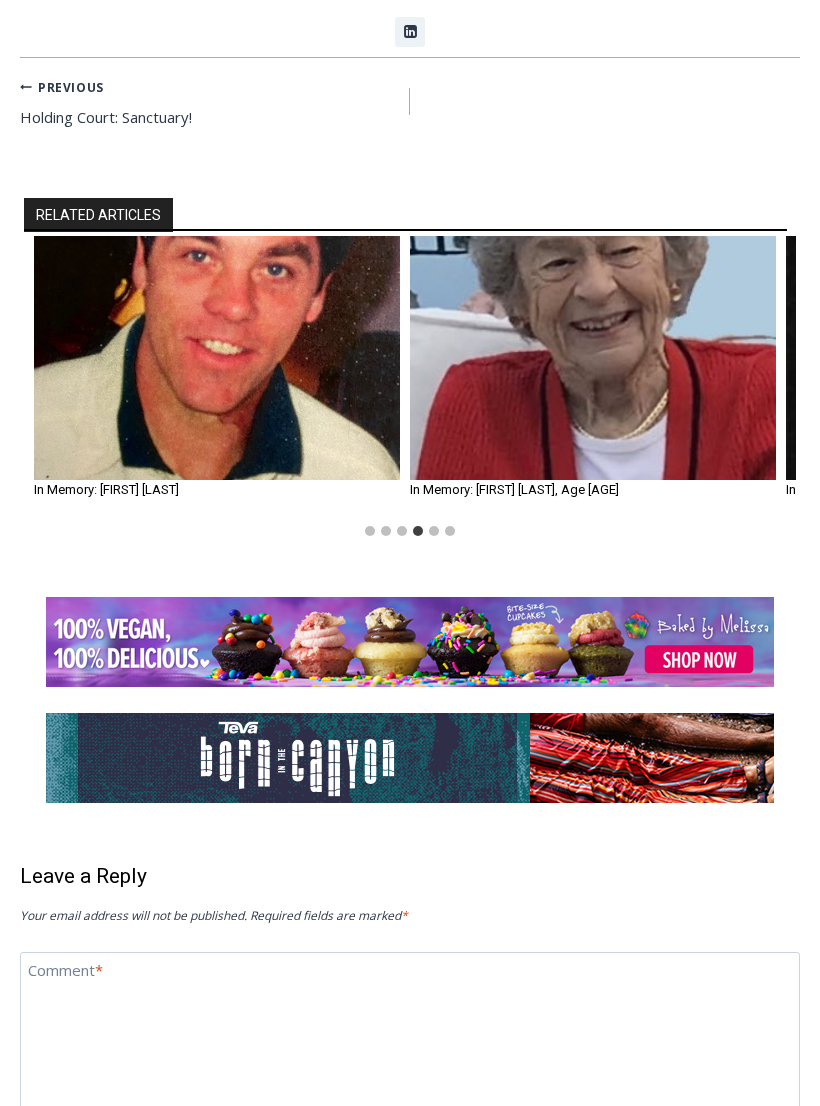 click at bounding box center (217, 358) 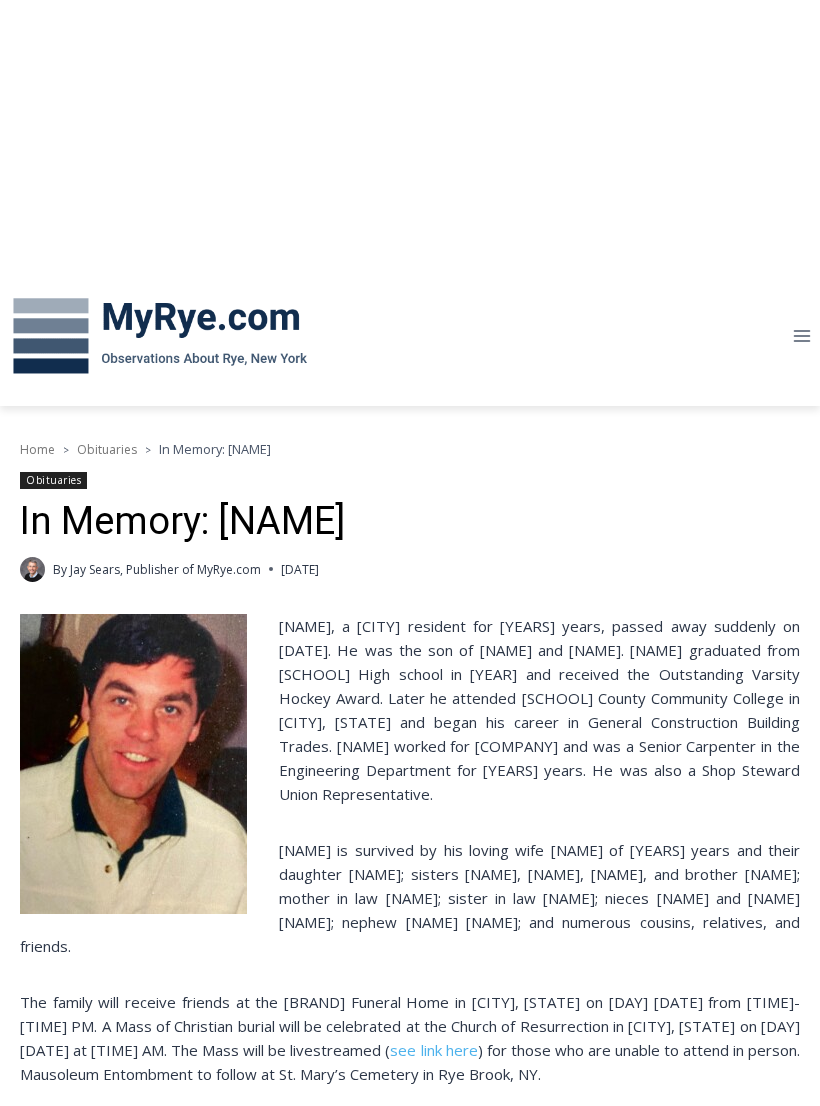 scroll, scrollTop: 0, scrollLeft: 0, axis: both 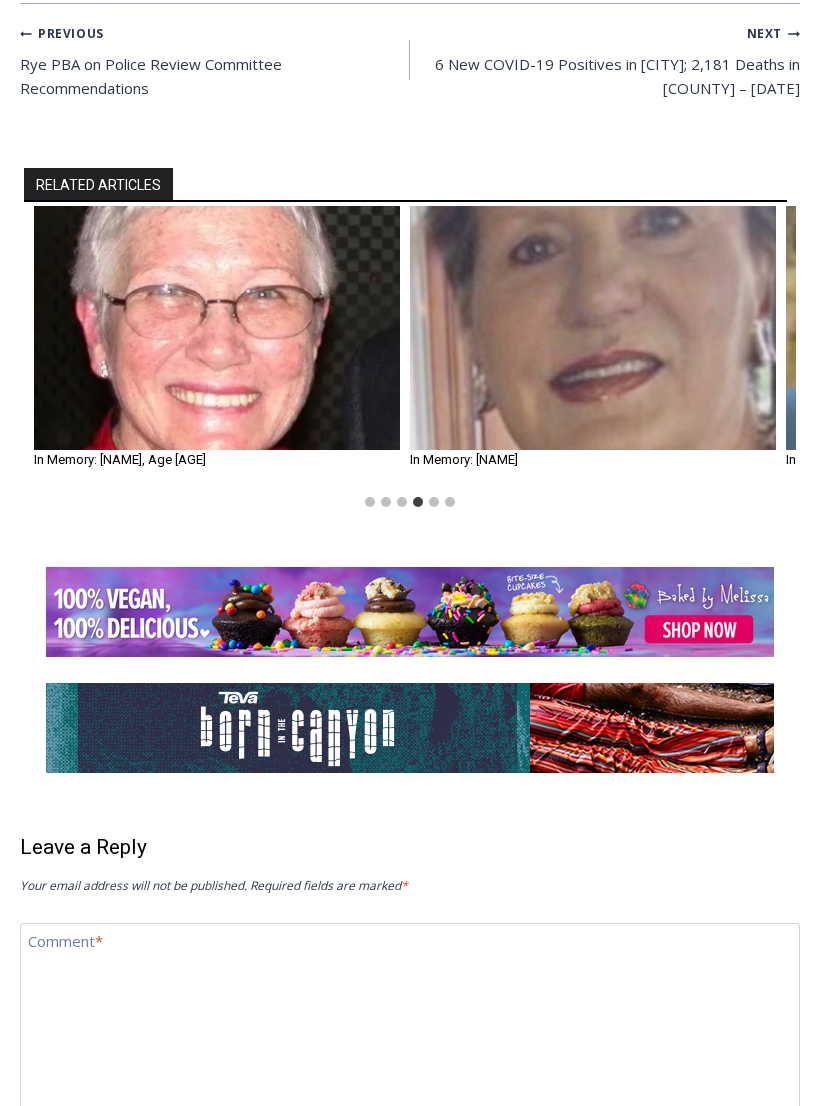 click at bounding box center (217, 328) 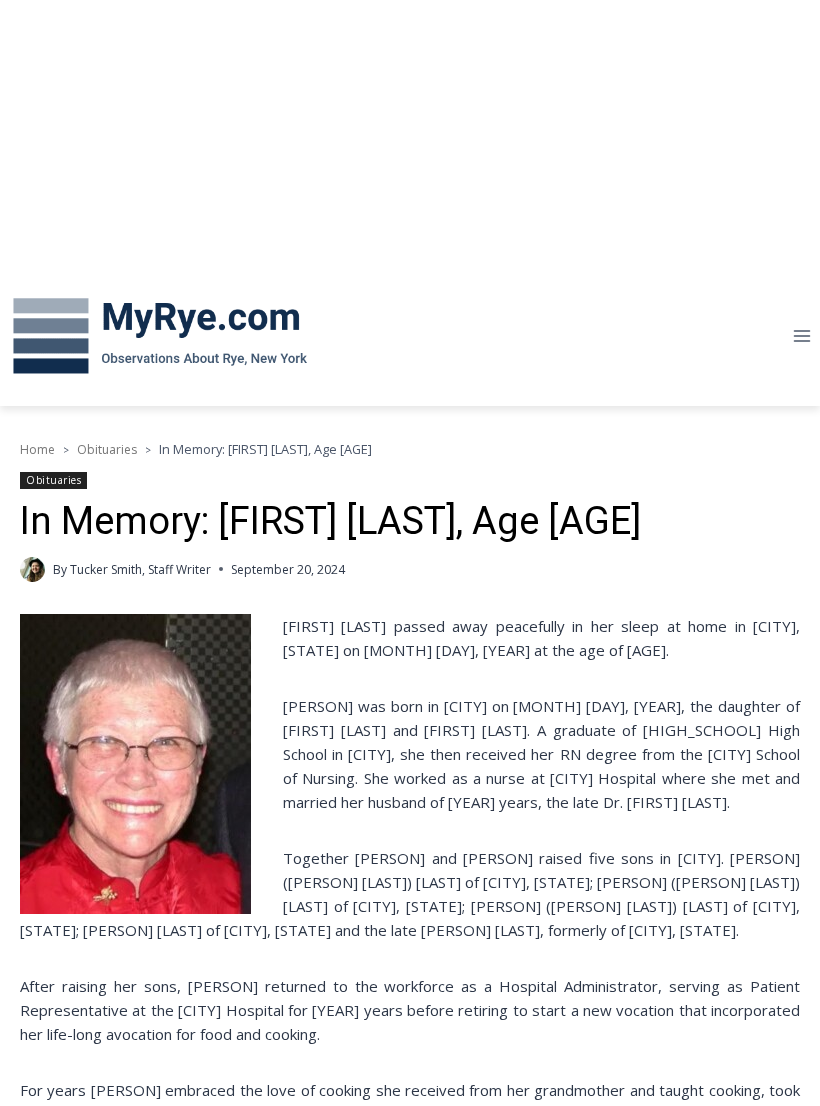 scroll, scrollTop: 0, scrollLeft: 0, axis: both 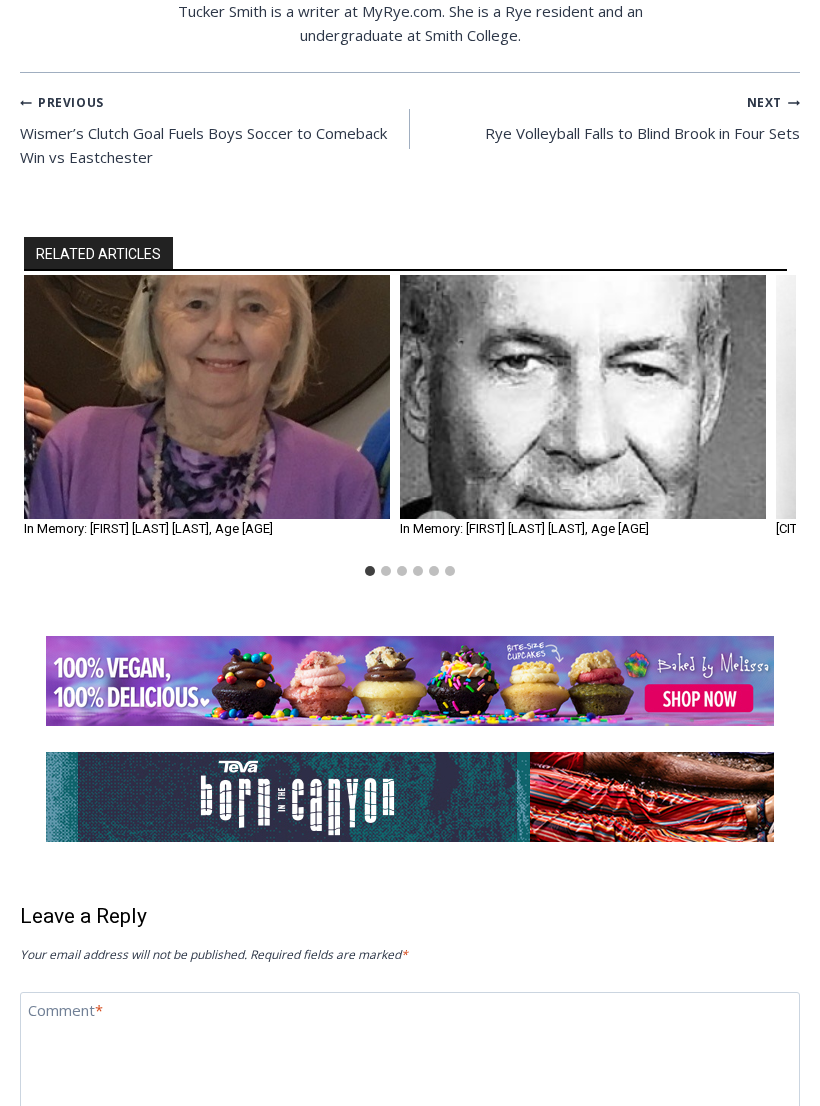 click at bounding box center [410, 681] 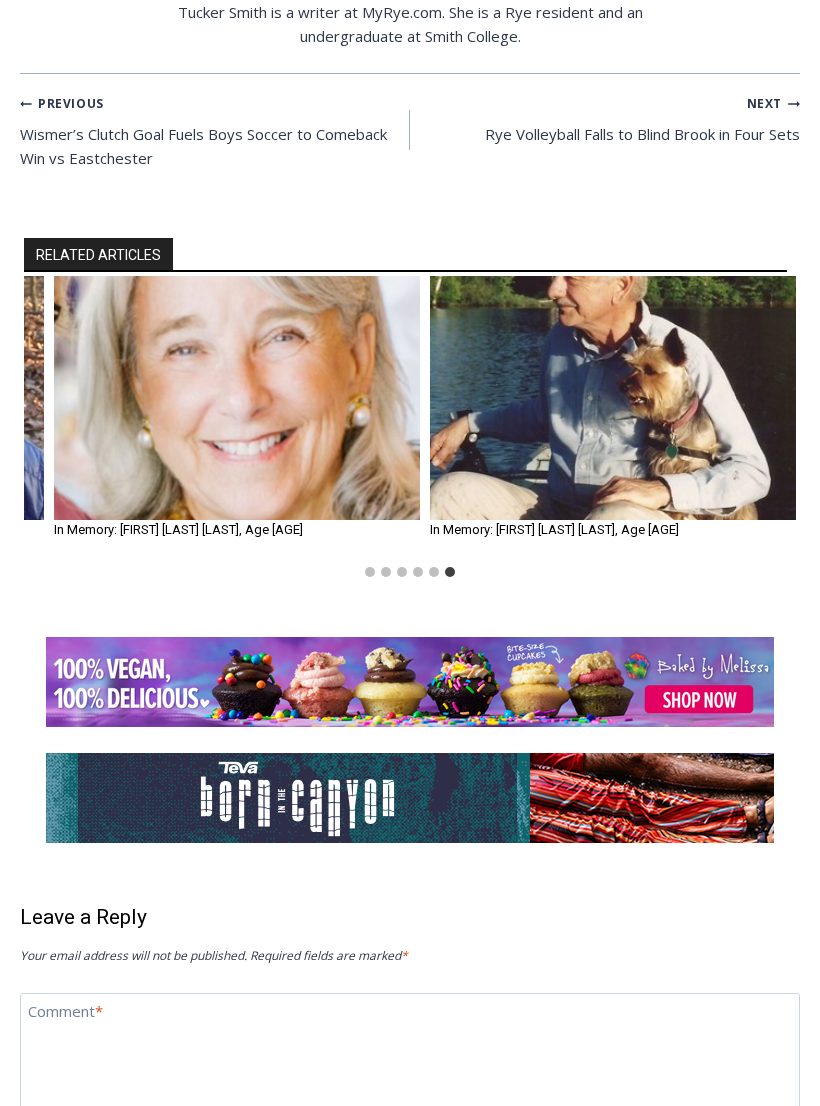 click at bounding box center [613, 398] 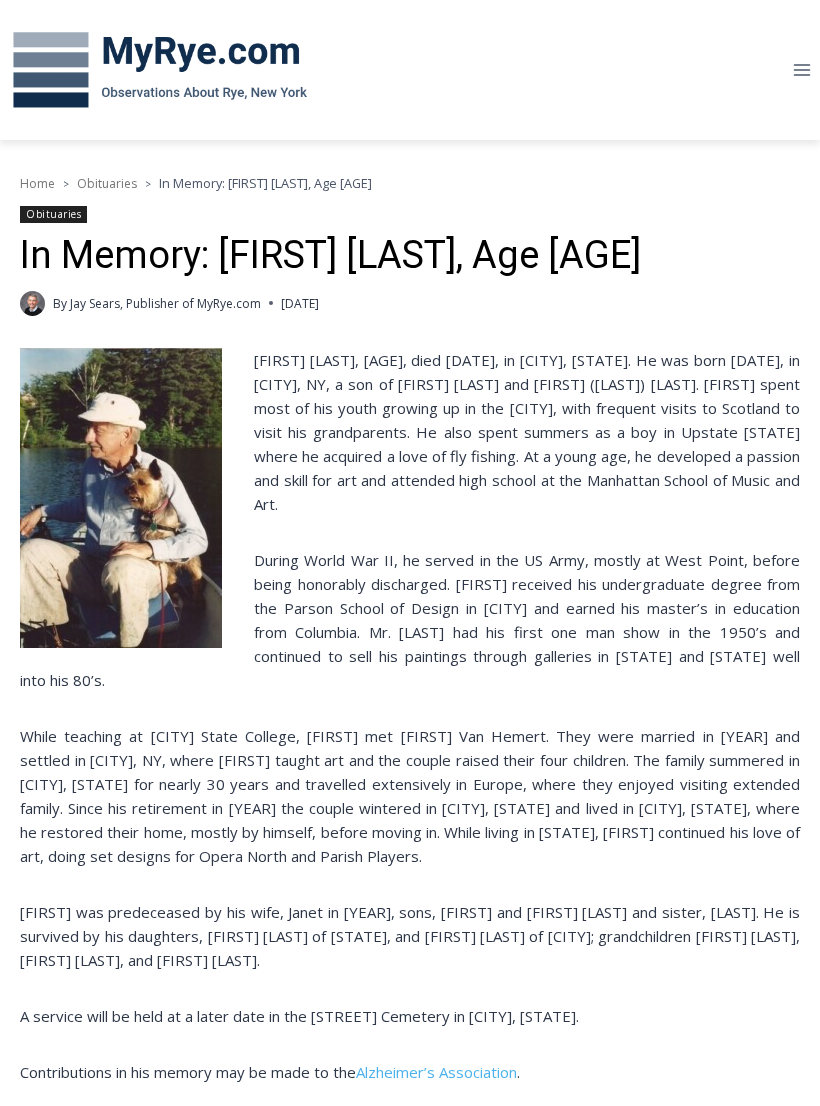 scroll, scrollTop: 0, scrollLeft: 0, axis: both 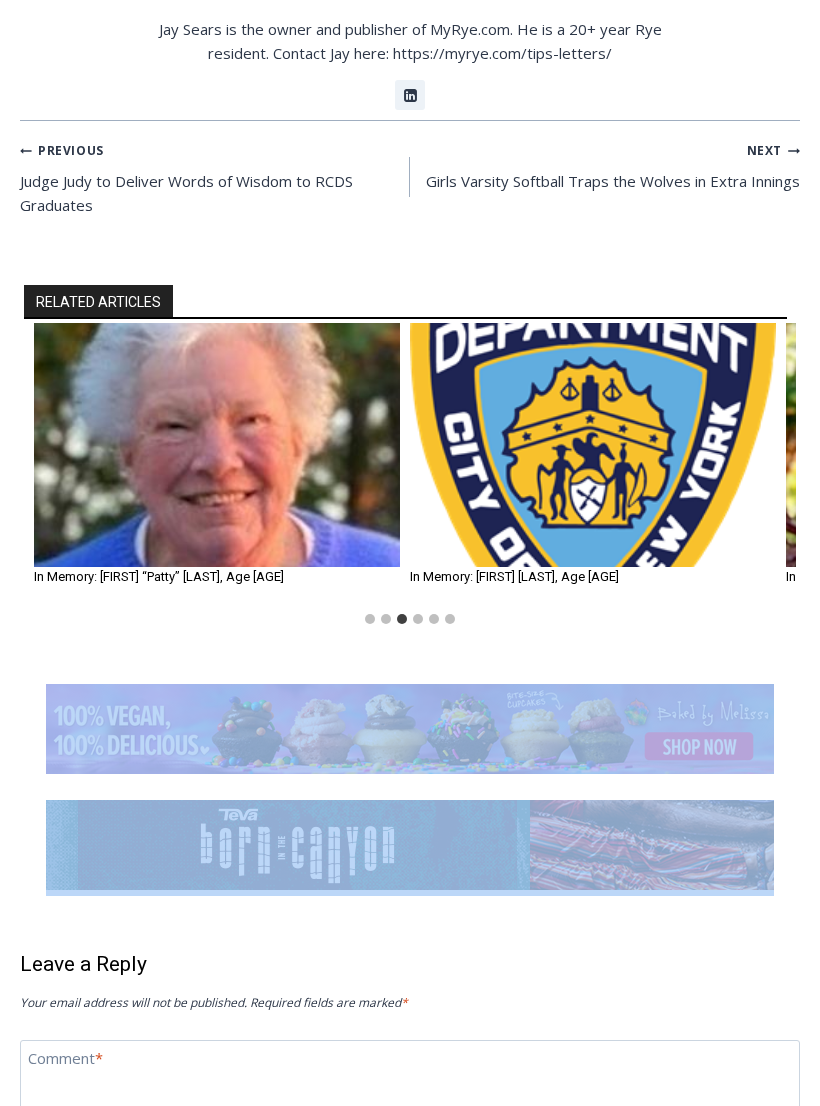 click at bounding box center (593, 445) 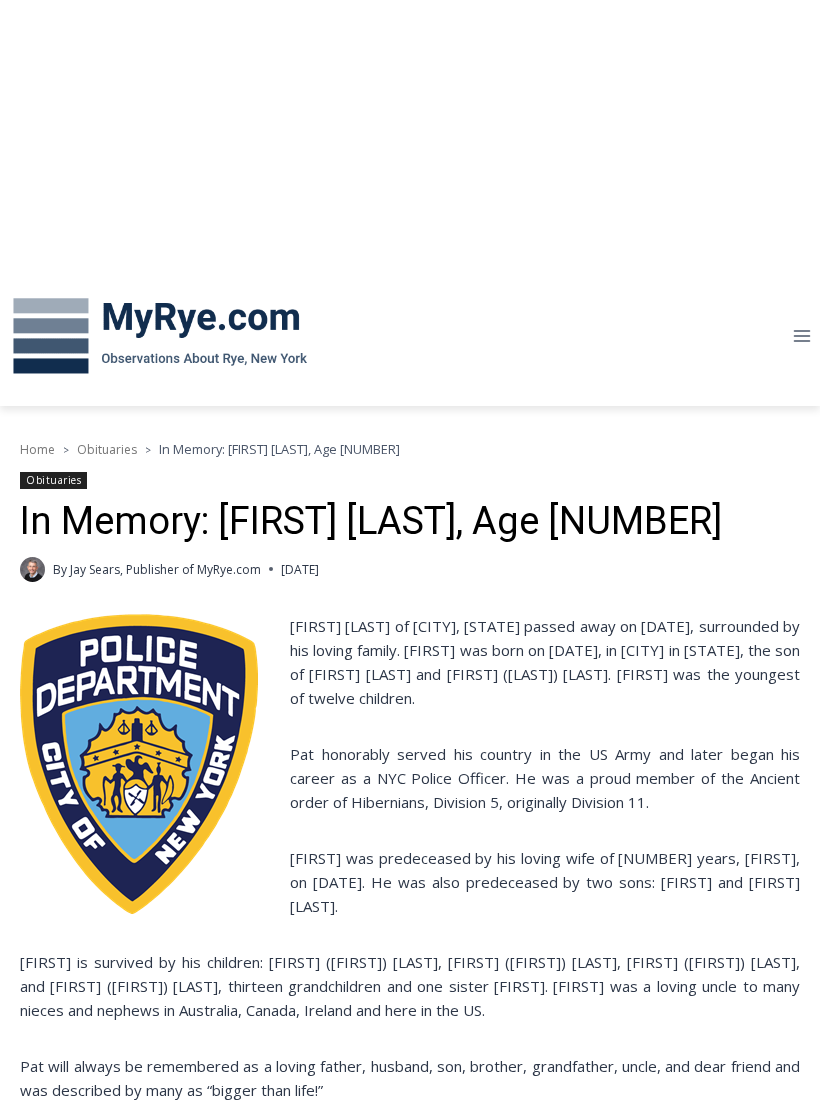 scroll, scrollTop: 0, scrollLeft: 0, axis: both 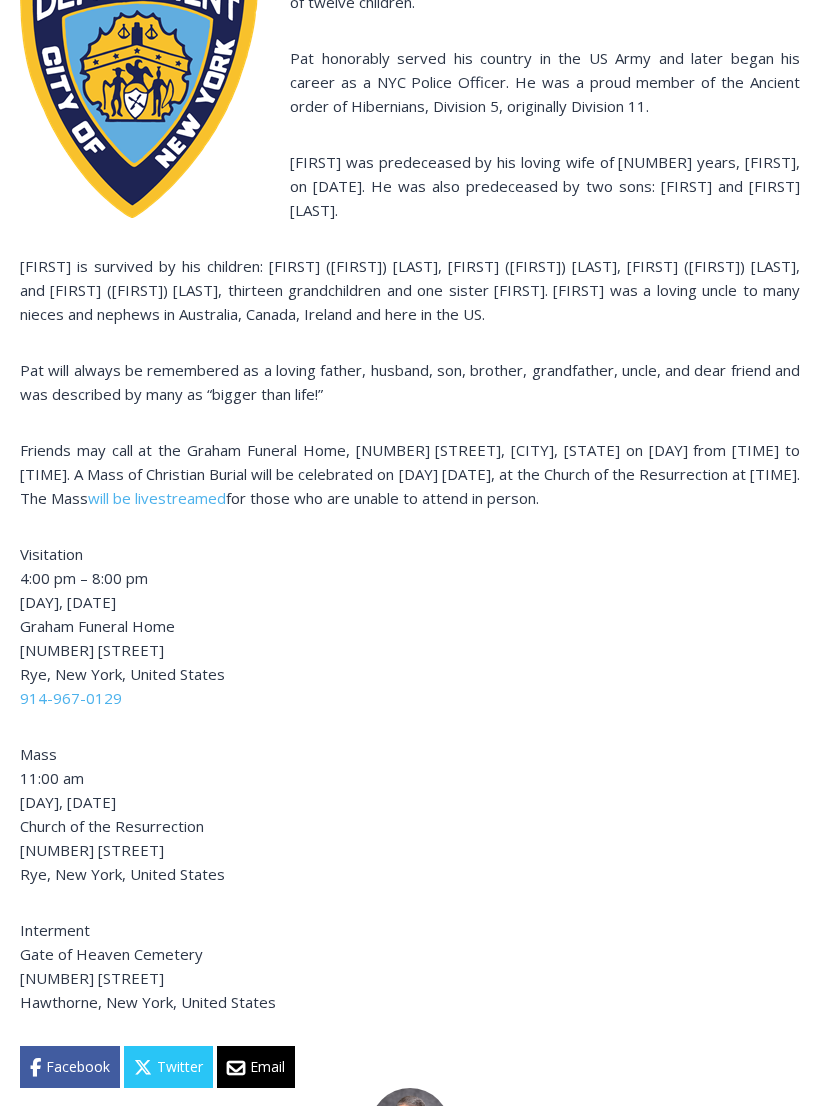 click on "Visitation
4:00 pm – 8:00 pm
Wednesday, March 8, 2023
Graham Funeral Home
1036 Boston Post Road
Rye, New York, United States
914-967-0129" at bounding box center [410, 626] 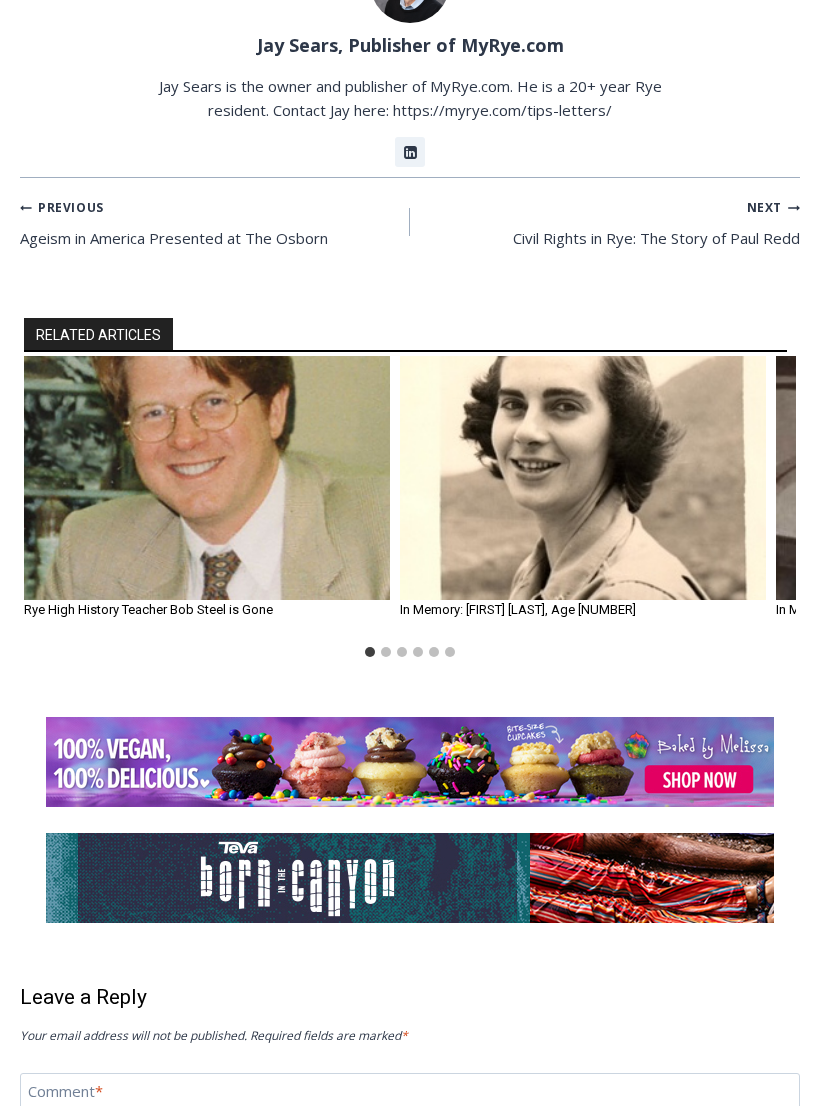 scroll, scrollTop: 1841, scrollLeft: 0, axis: vertical 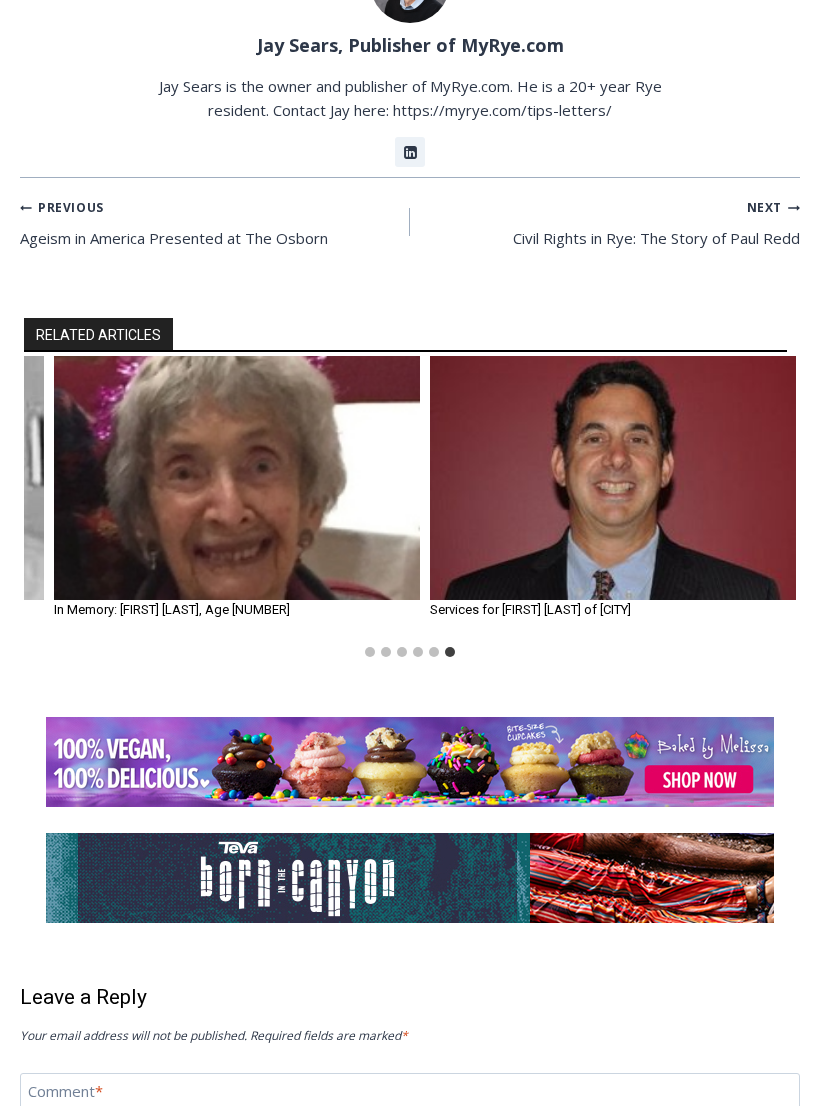 click at bounding box center [613, 478] 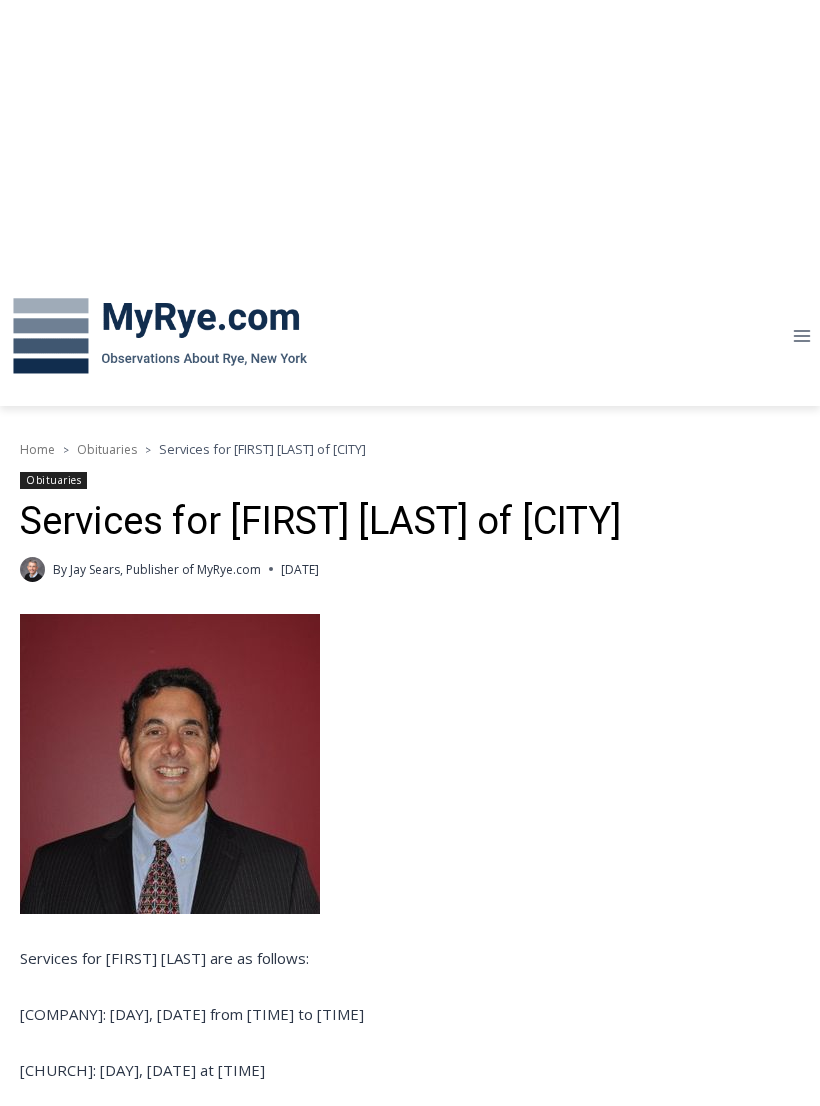 scroll, scrollTop: 0, scrollLeft: 0, axis: both 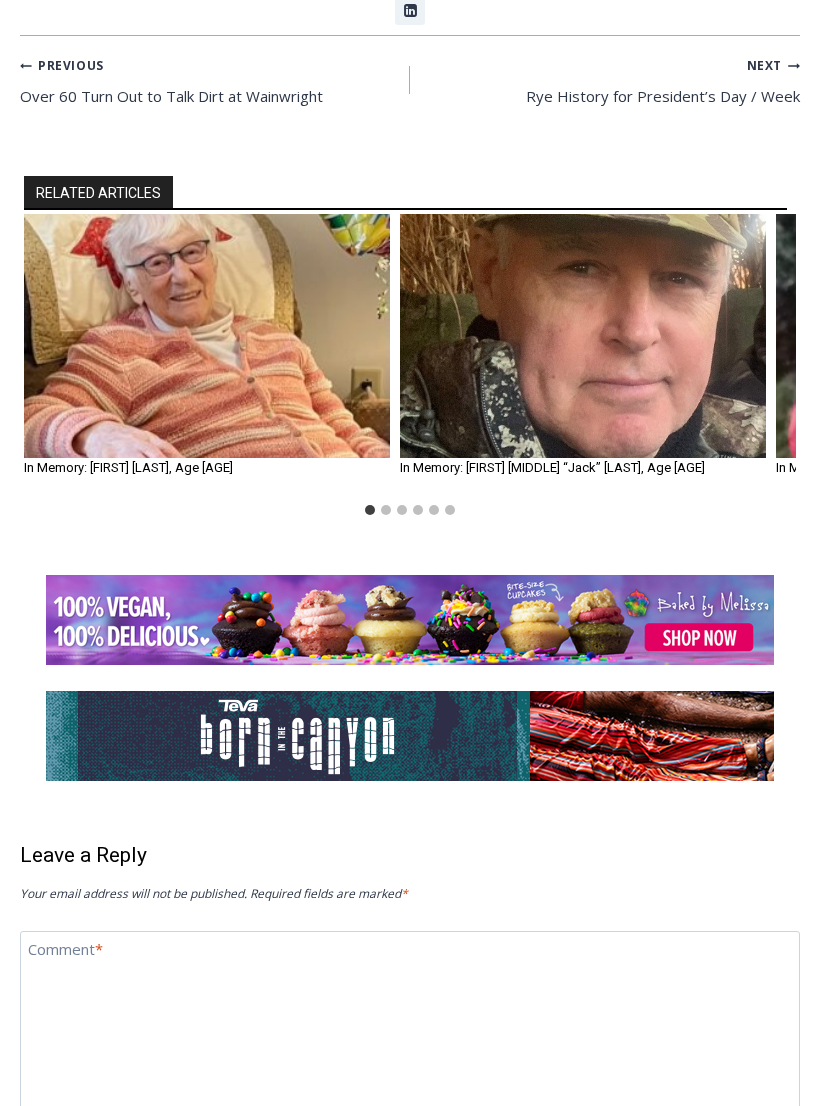 click at bounding box center [207, 336] 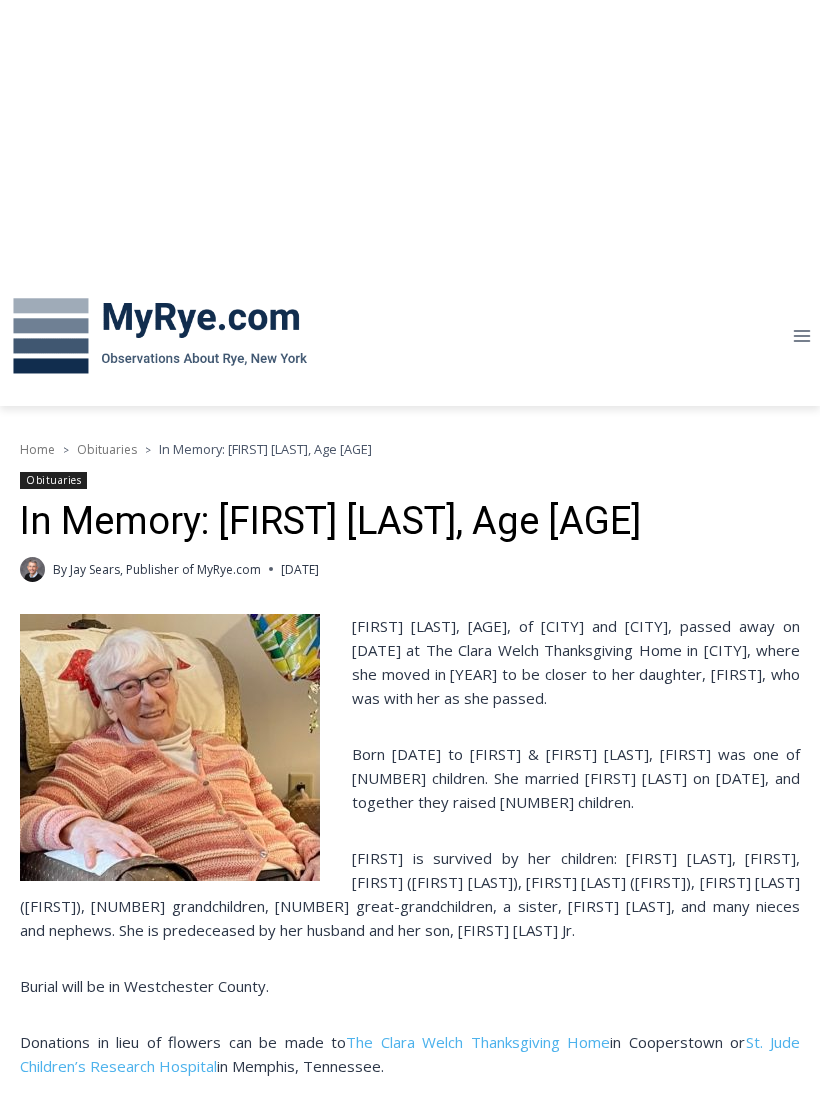 scroll, scrollTop: 0, scrollLeft: 0, axis: both 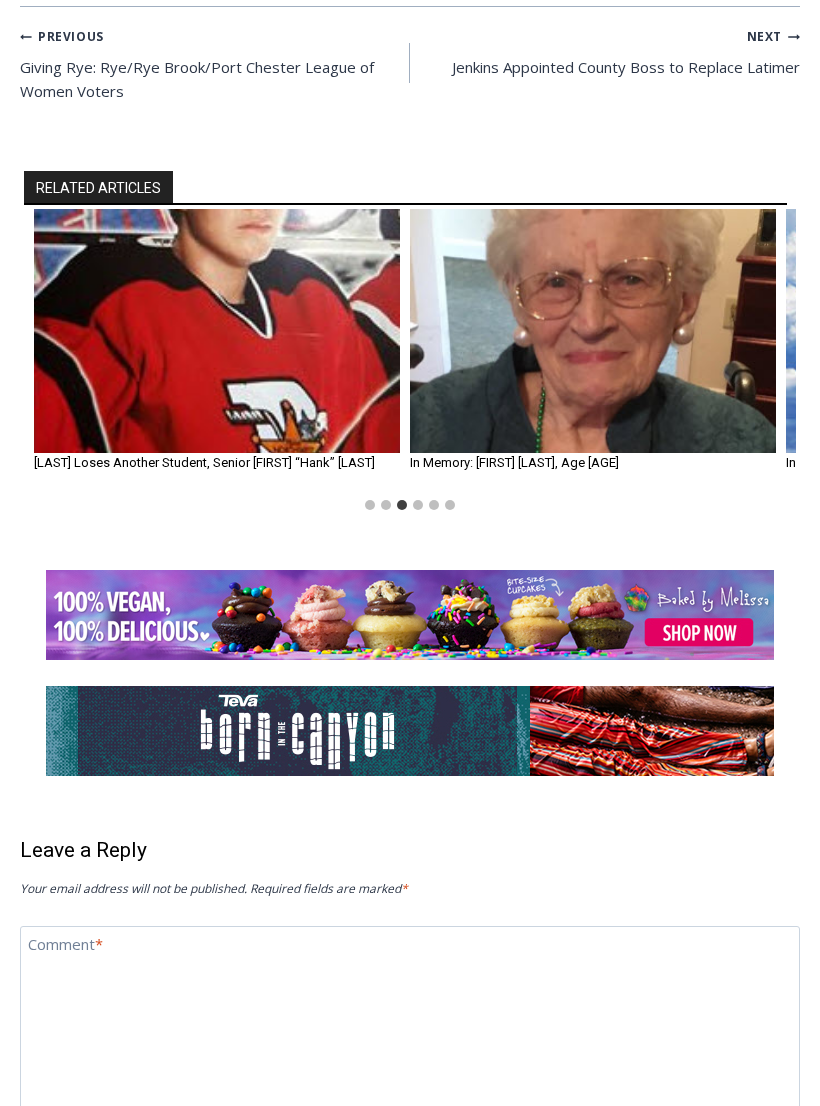 click at bounding box center [217, 331] 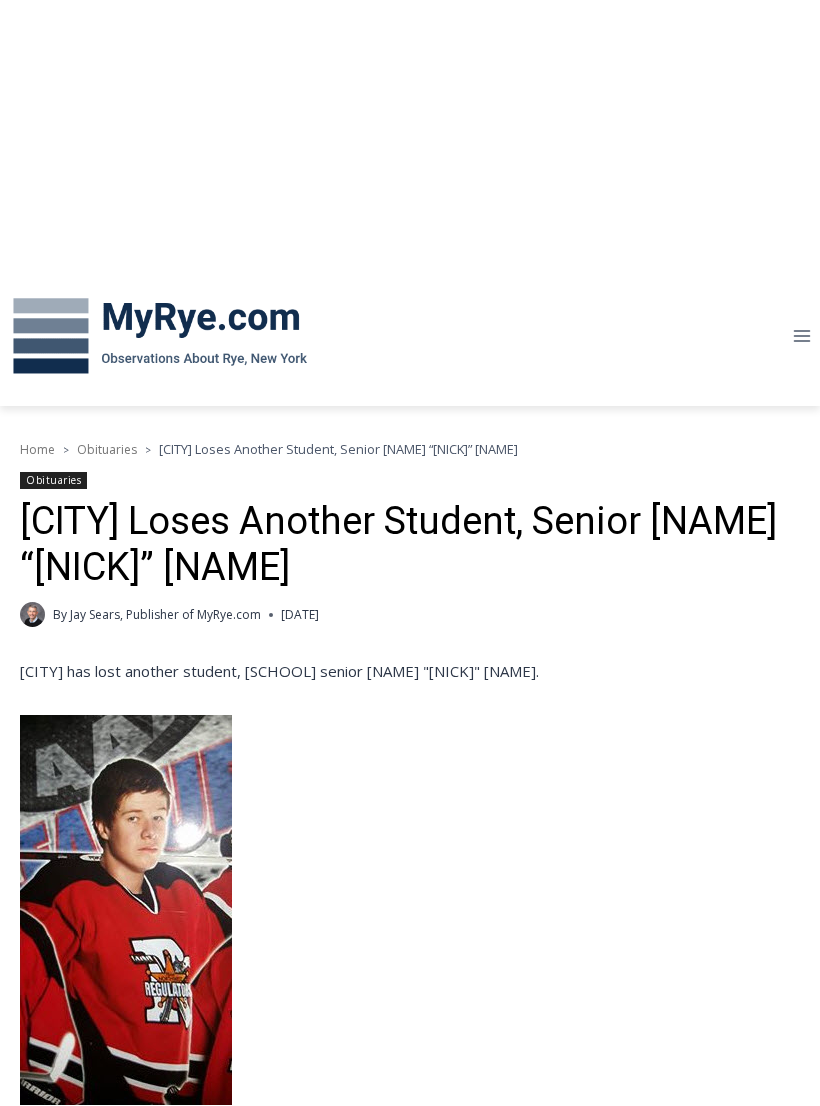 scroll, scrollTop: 0, scrollLeft: 0, axis: both 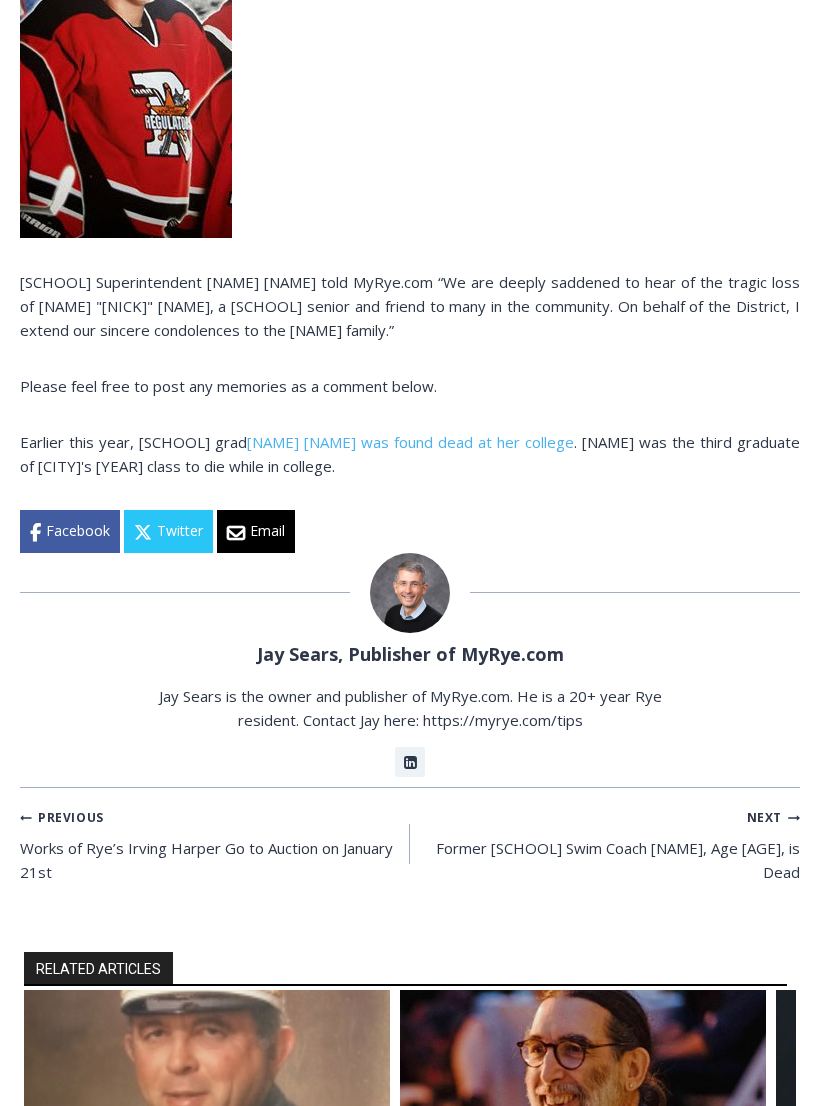 click at bounding box center (410, 594) 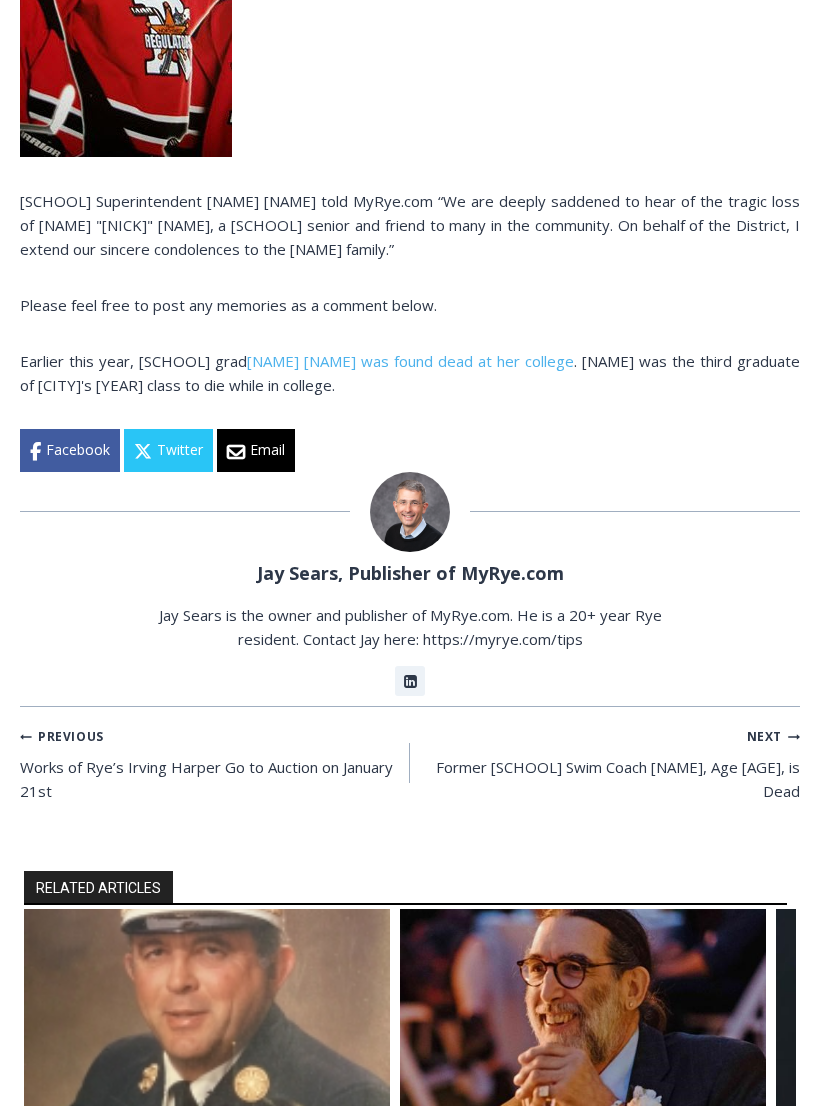 scroll, scrollTop: 960, scrollLeft: 0, axis: vertical 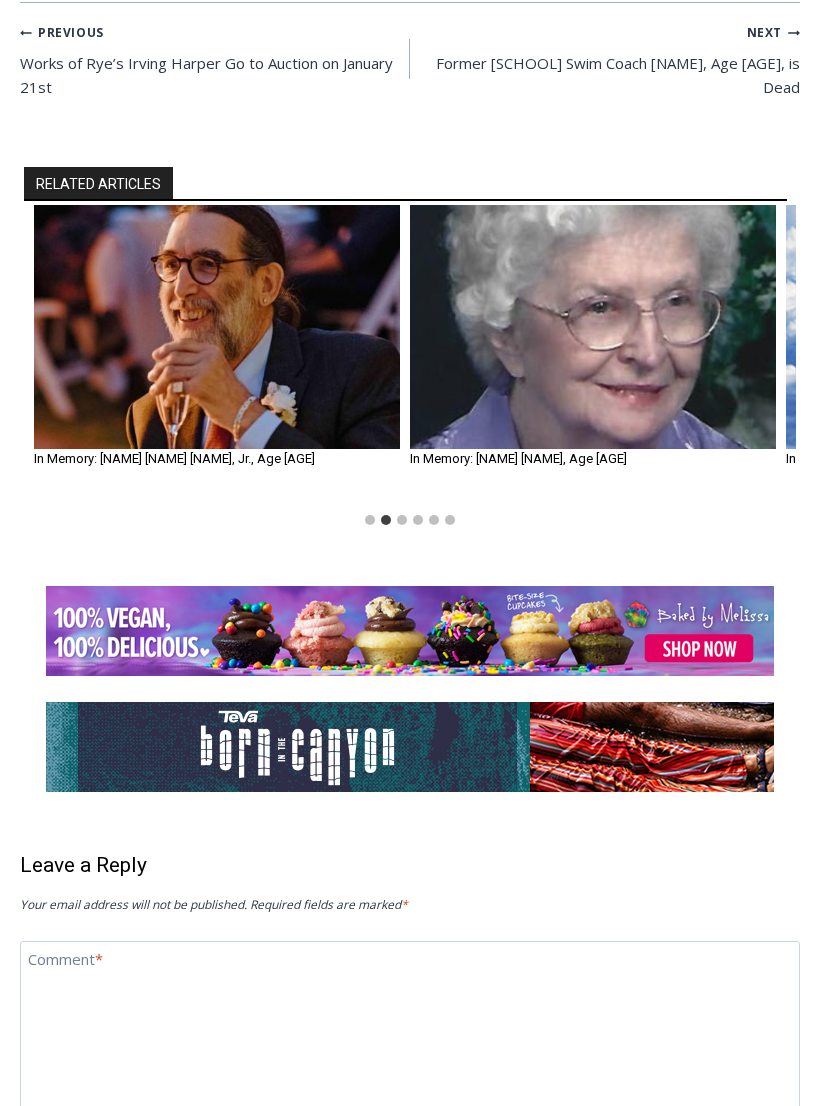 click on "In Memory: [FIRST] [LAST], Jr., Age [AGE]" at bounding box center [174, 458] 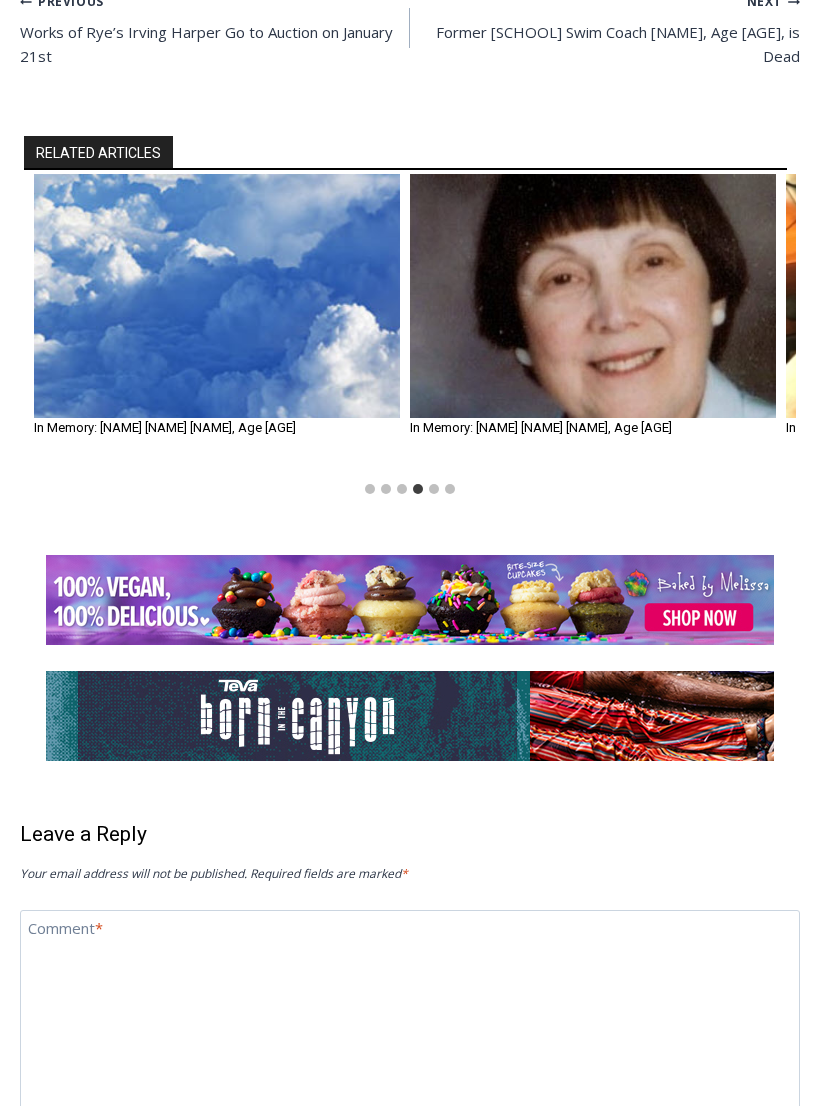scroll, scrollTop: 1683, scrollLeft: 0, axis: vertical 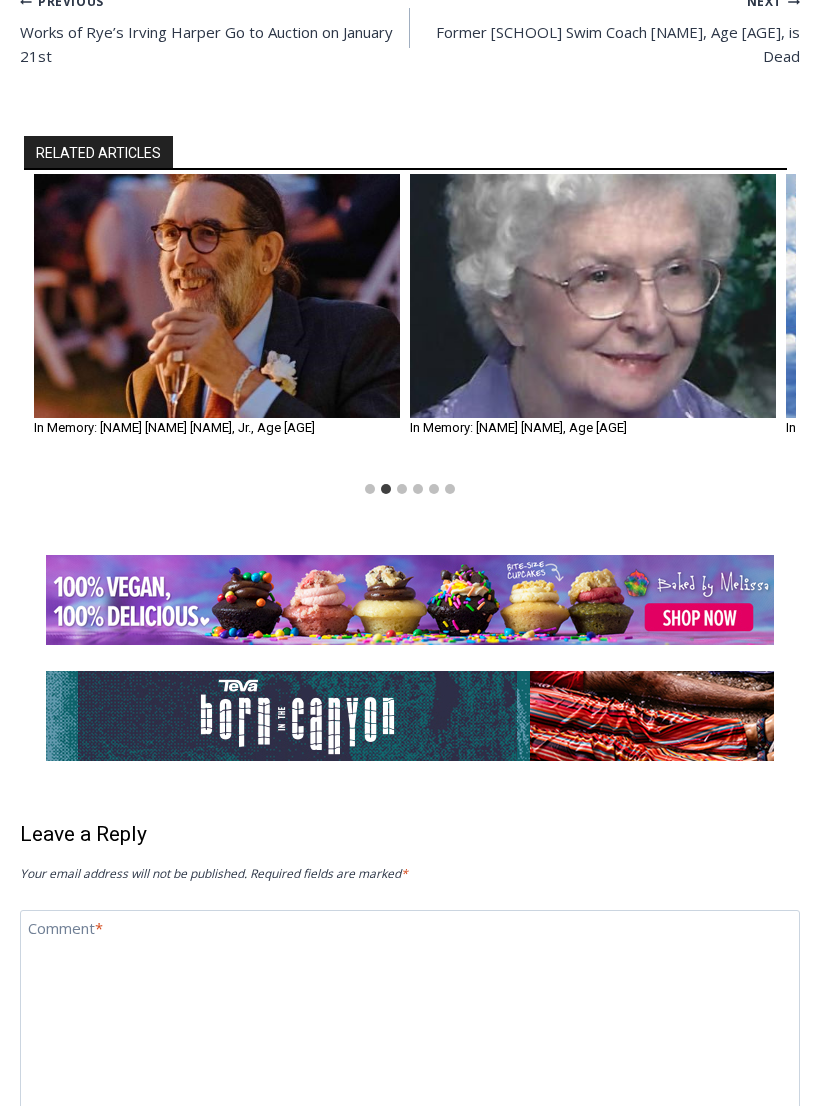 click at bounding box center [217, 296] 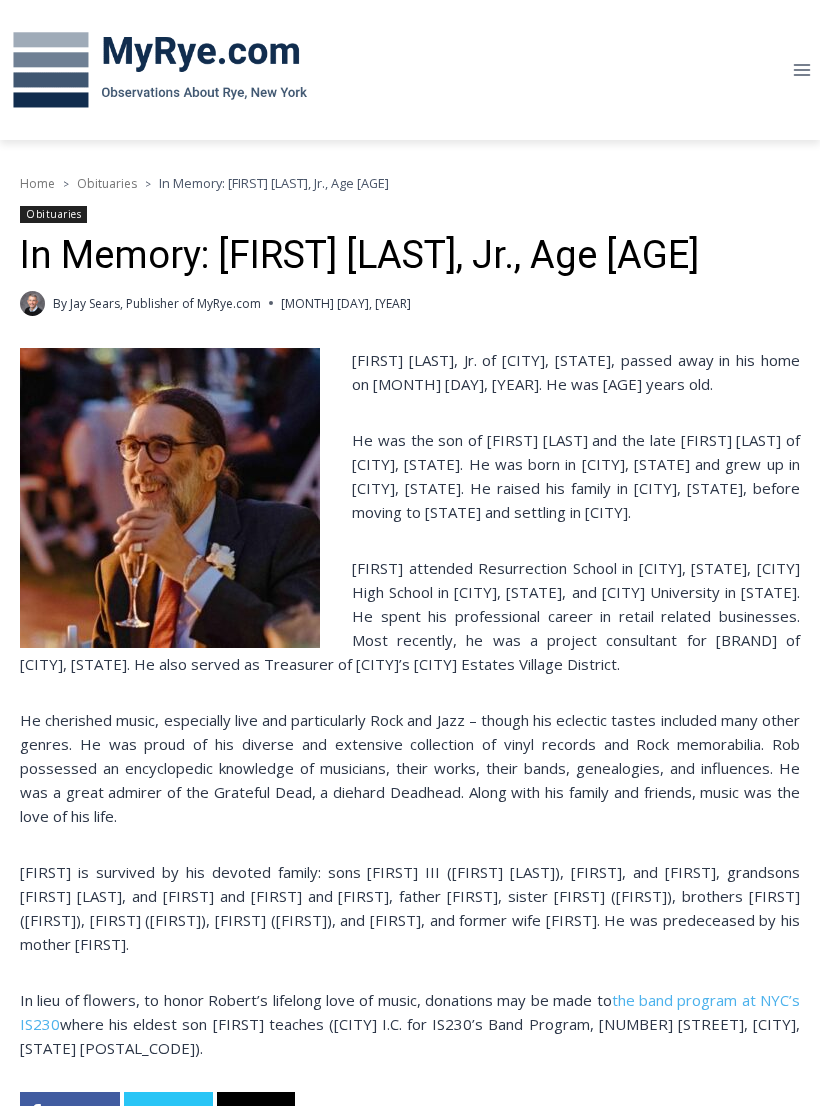 scroll, scrollTop: 0, scrollLeft: 0, axis: both 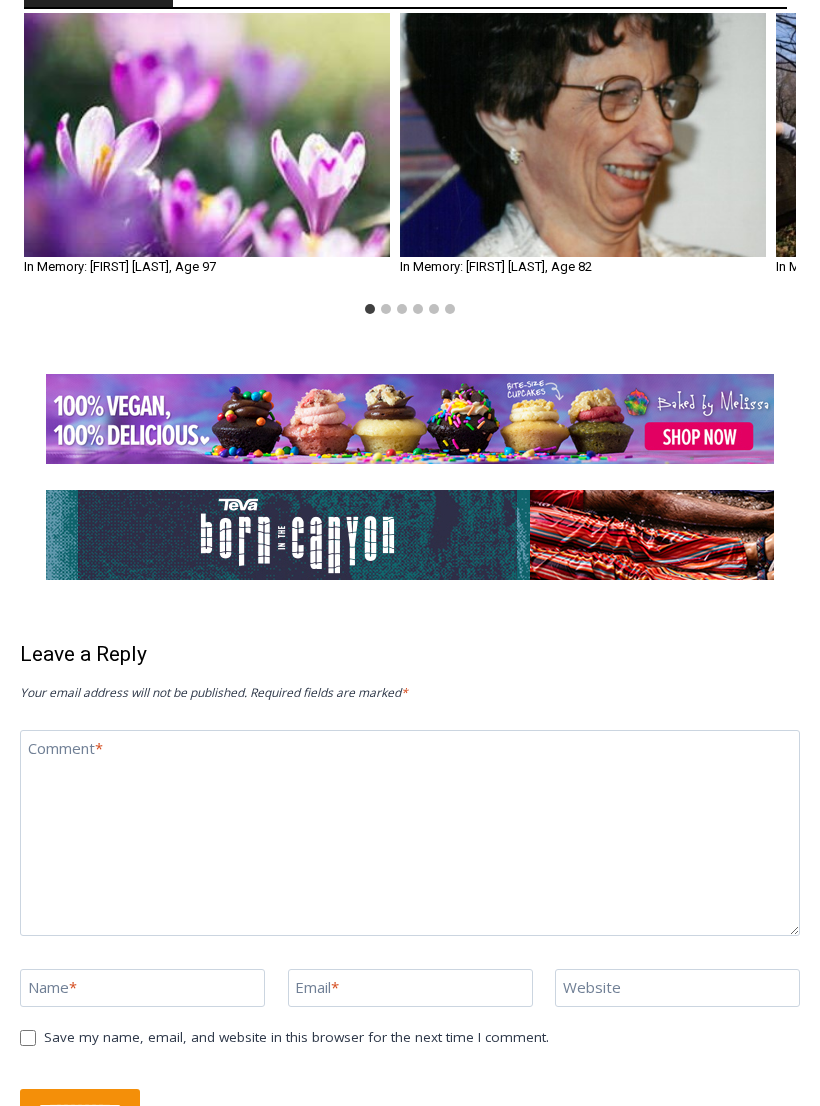 click on "RELATED ARTICLES
In Memory: Mary E. Savage, Age 97
By Jay Sears, Publisher of MyRye.com
November 17, 2021
Mary E. Savage of Port Chester, NY passed away on November 11, 2021, after a…
In Memory: Mary E. Savage, Age 97
In Memory: Ann (Lamp) Mescall, Age 82
By Jay Sears, Publisher of MyRye.com
January 17, 2022
Ann (Lamp) Mescall, 82, of Danbury, passed away on Friday, January 7, 2022 at River…
In Memory: Ann (Lamp) Mescall, Age 82
In Memory: Glenn Florio, Age 53
By Jay Sears, Publisher of MyRye.com
November 4, 2020
Glenn Florio passed away on October 26, 2020 at the age of 53. “Love you…" at bounding box center [410, 150] 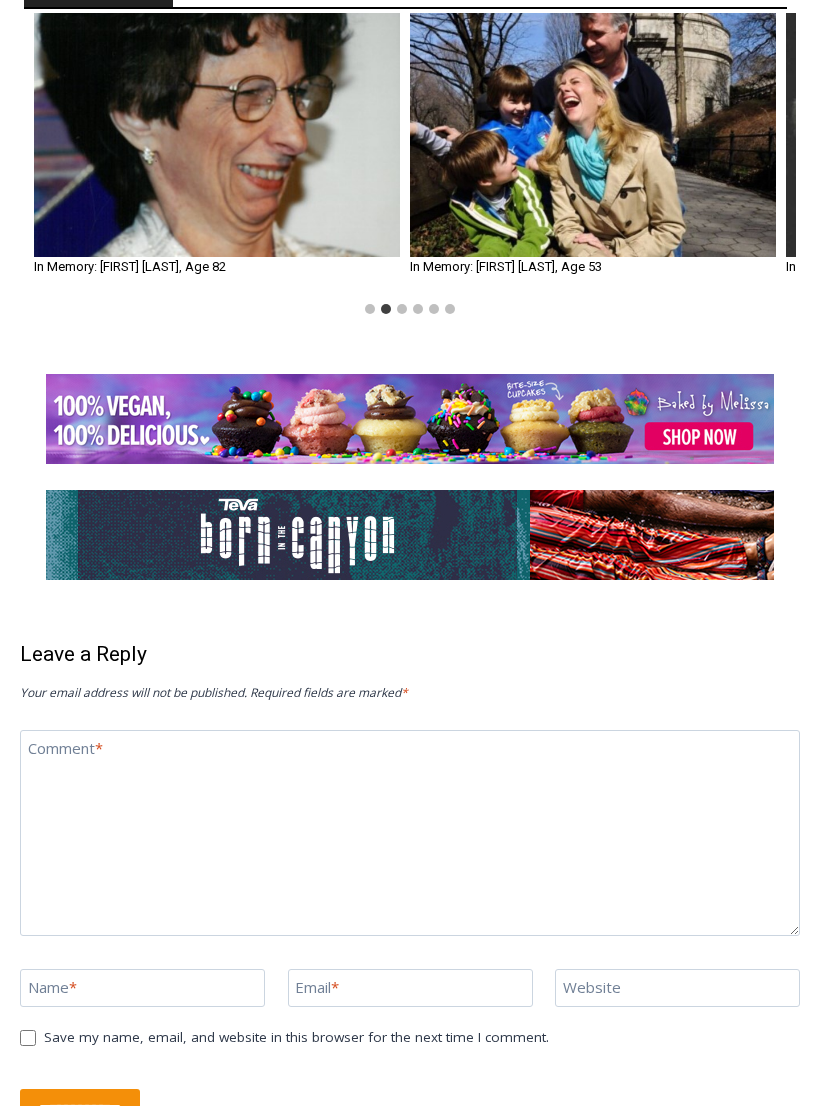 scroll, scrollTop: 1800, scrollLeft: 0, axis: vertical 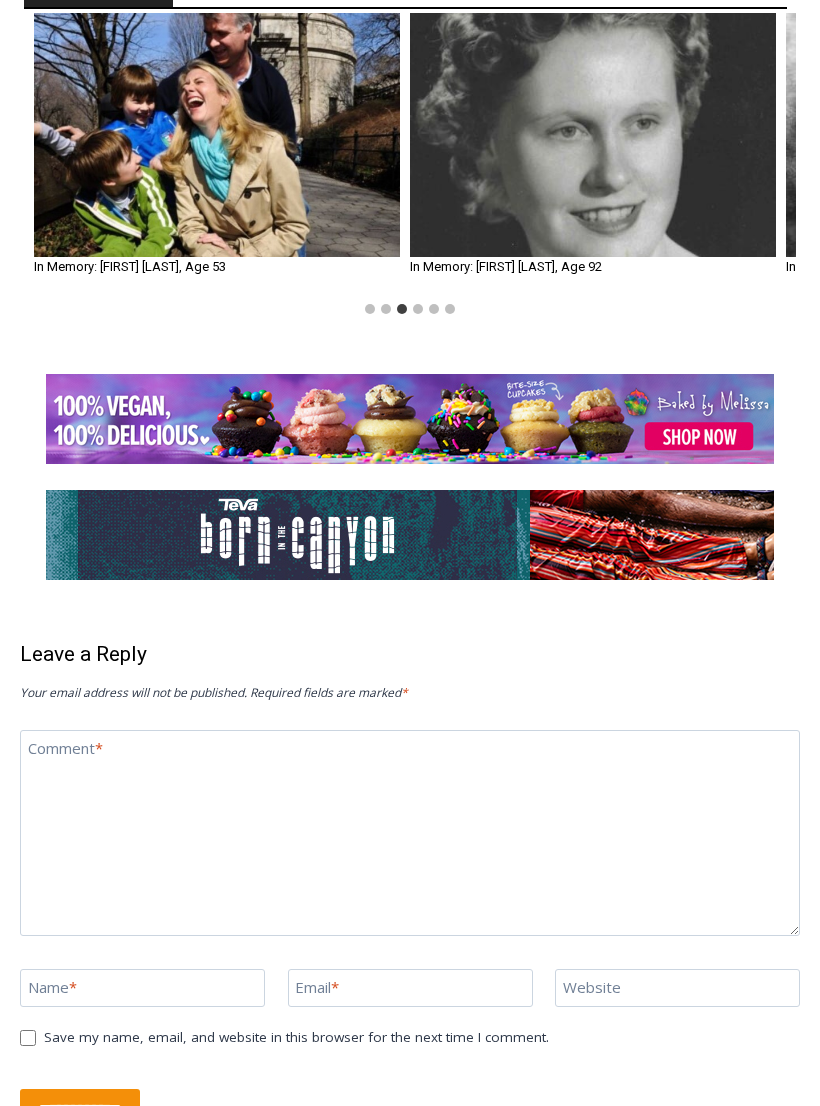 click at bounding box center (217, 135) 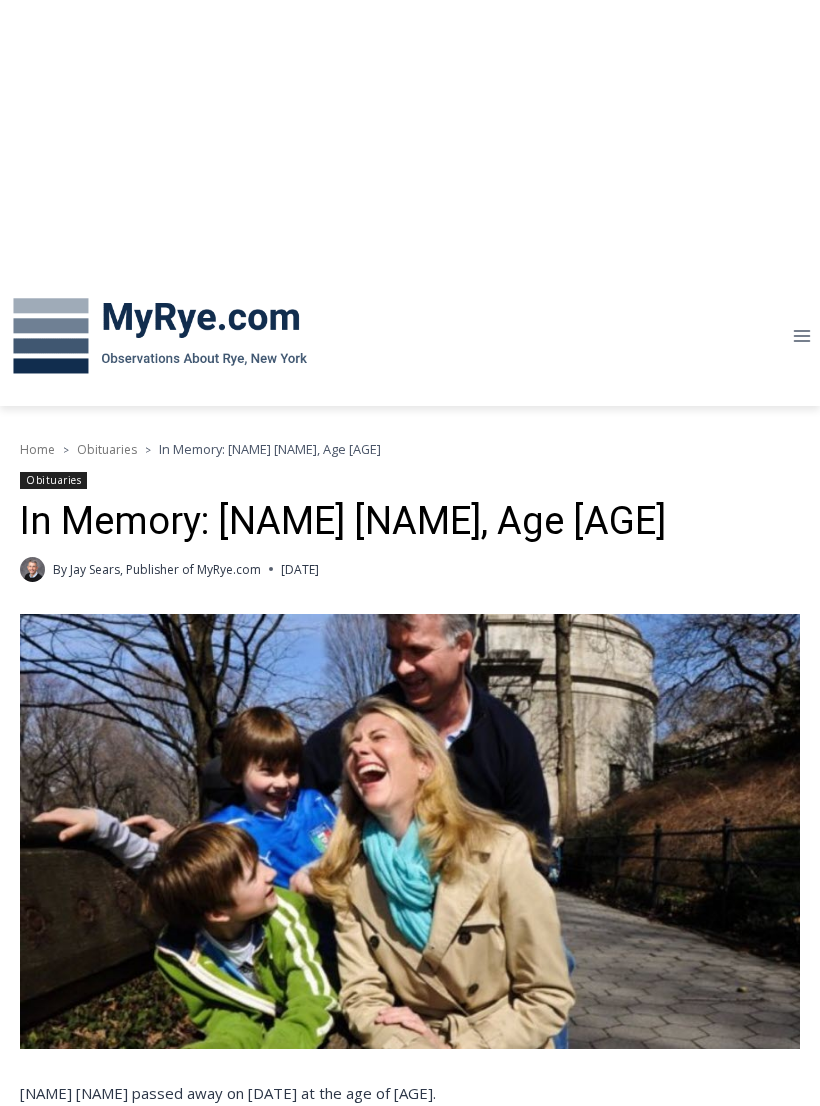 scroll, scrollTop: 111, scrollLeft: 0, axis: vertical 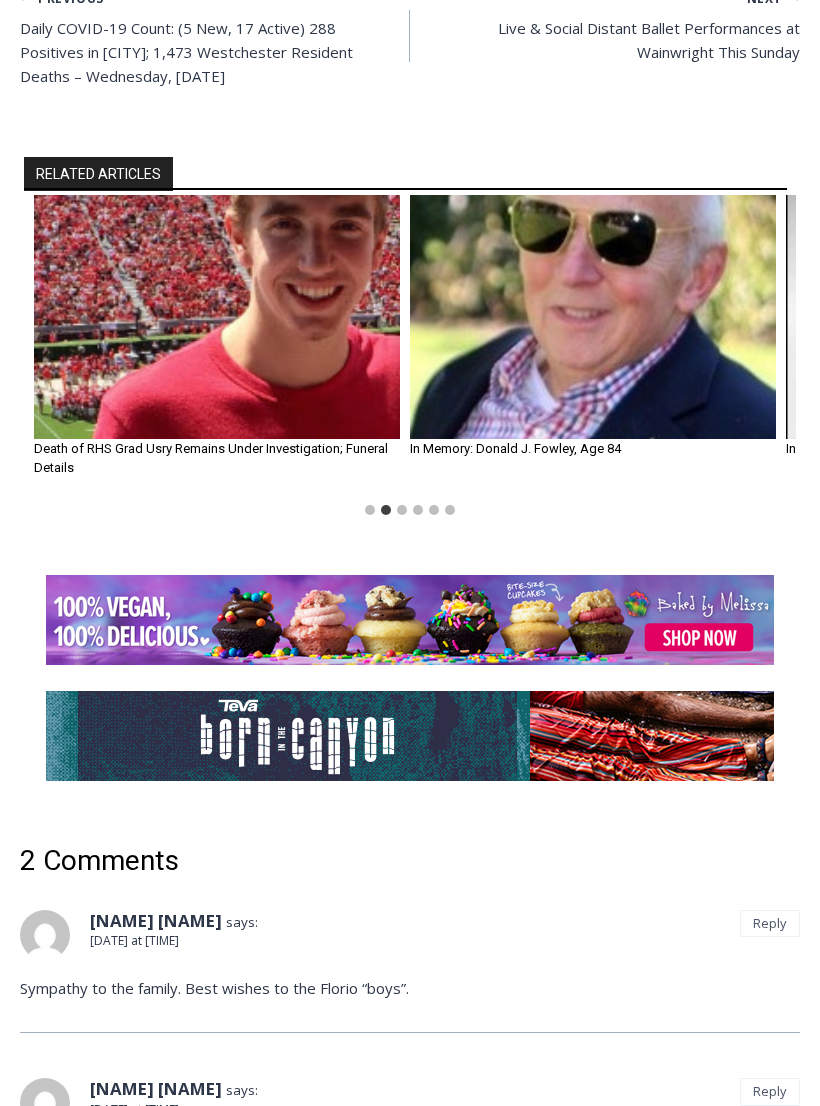 click at bounding box center (217, 317) 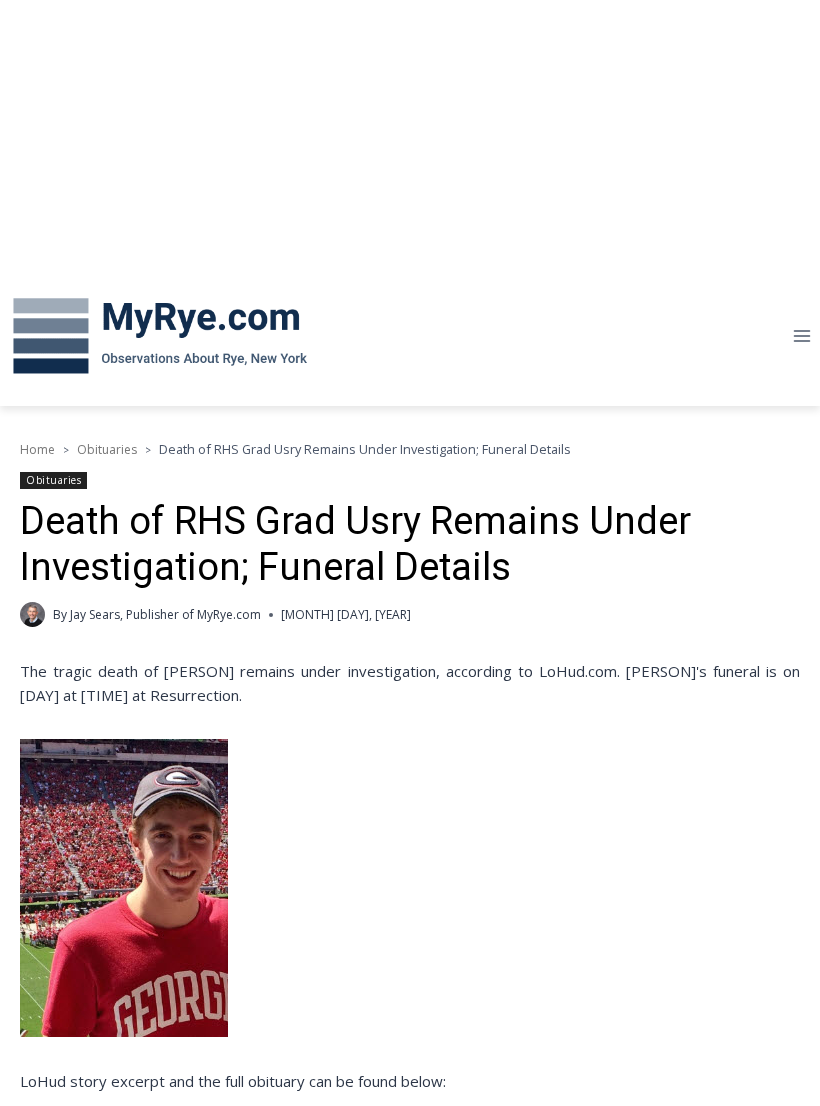 scroll, scrollTop: 0, scrollLeft: 0, axis: both 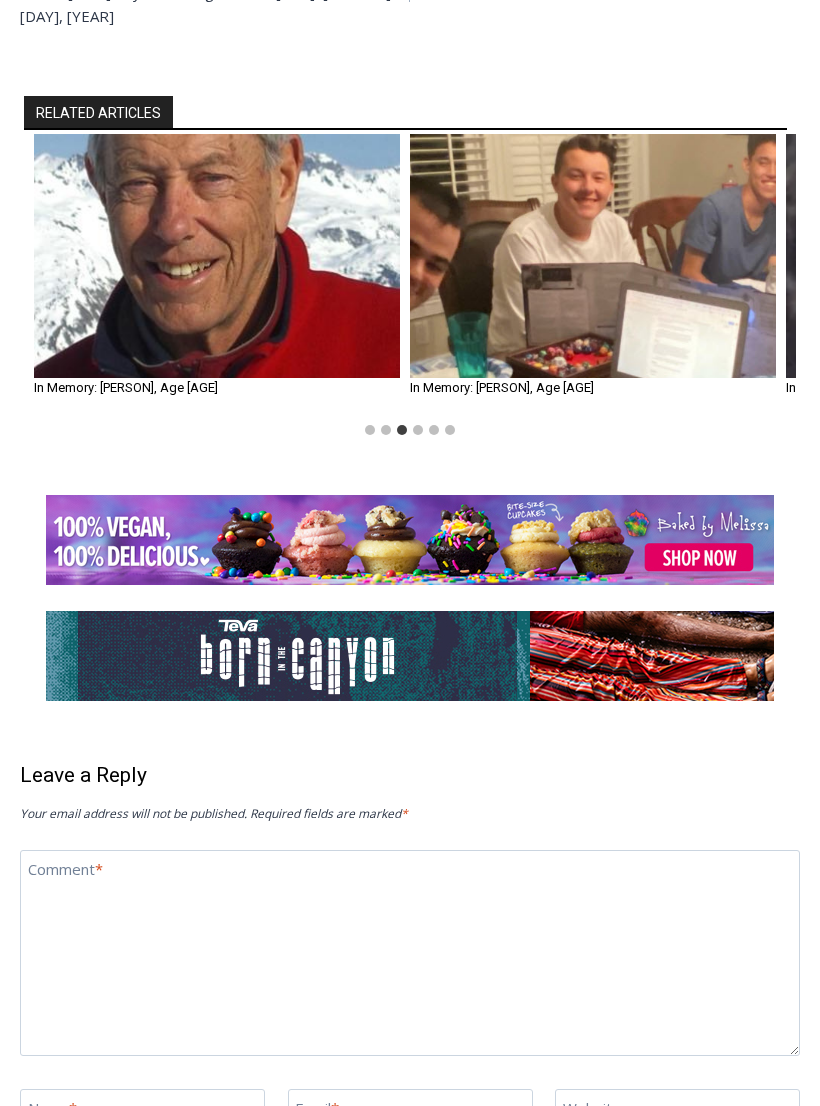 click at bounding box center [593, 256] 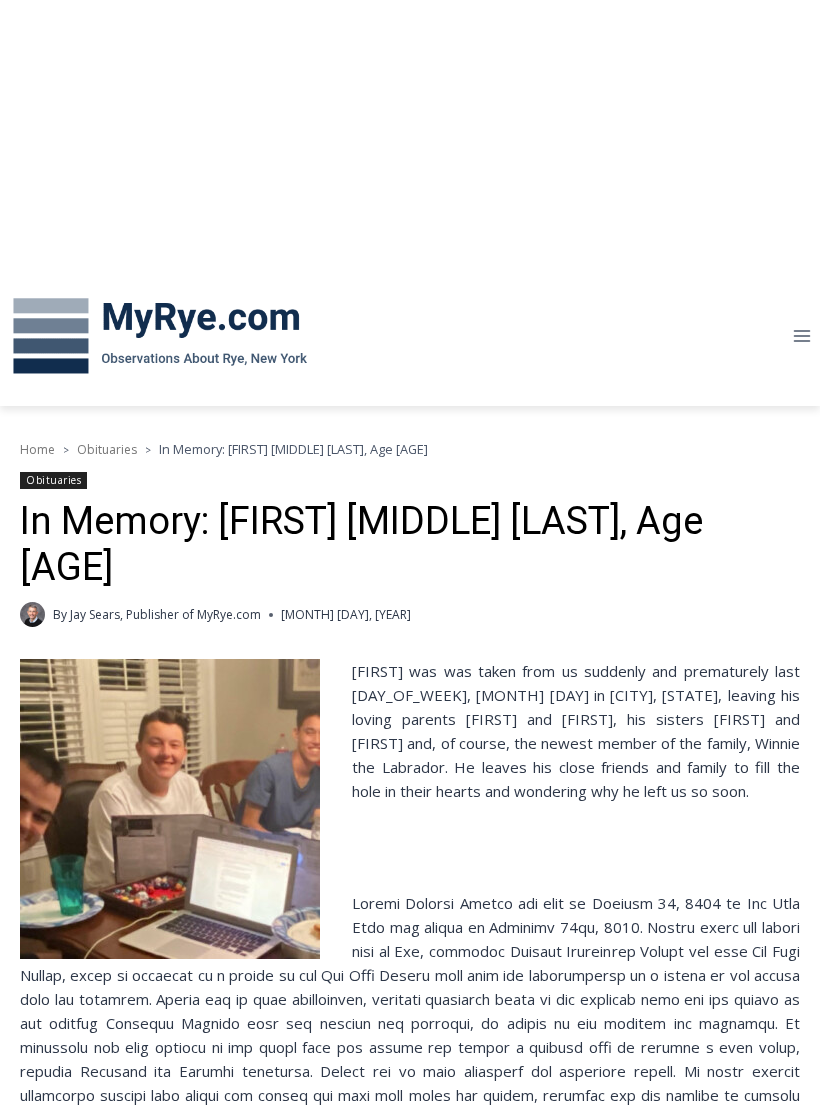 scroll, scrollTop: 0, scrollLeft: 0, axis: both 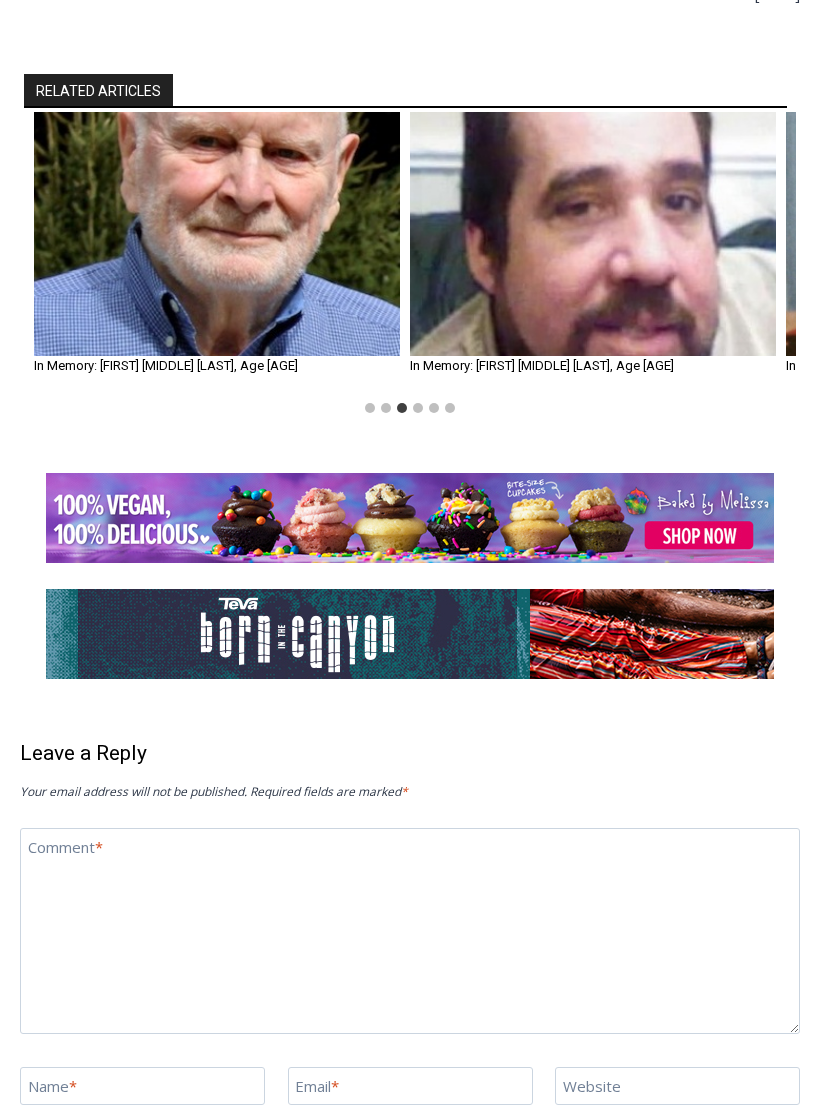 click at bounding box center (217, 234) 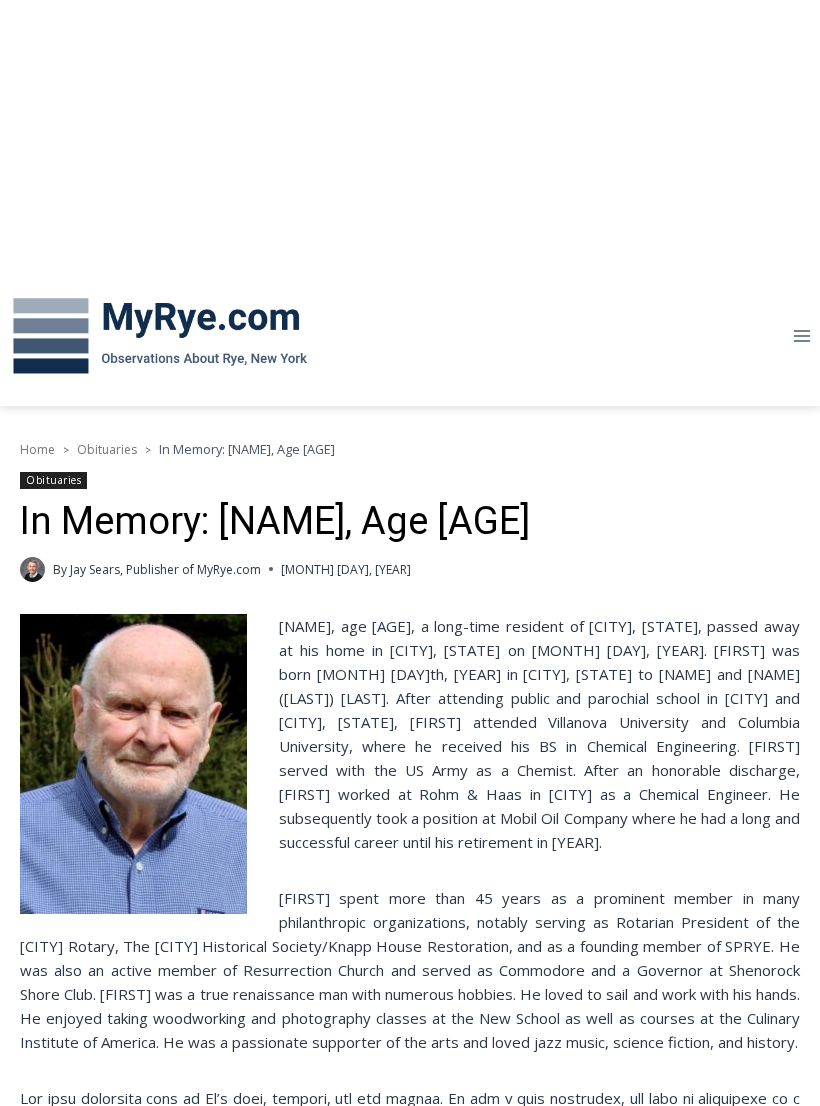 scroll, scrollTop: 0, scrollLeft: 0, axis: both 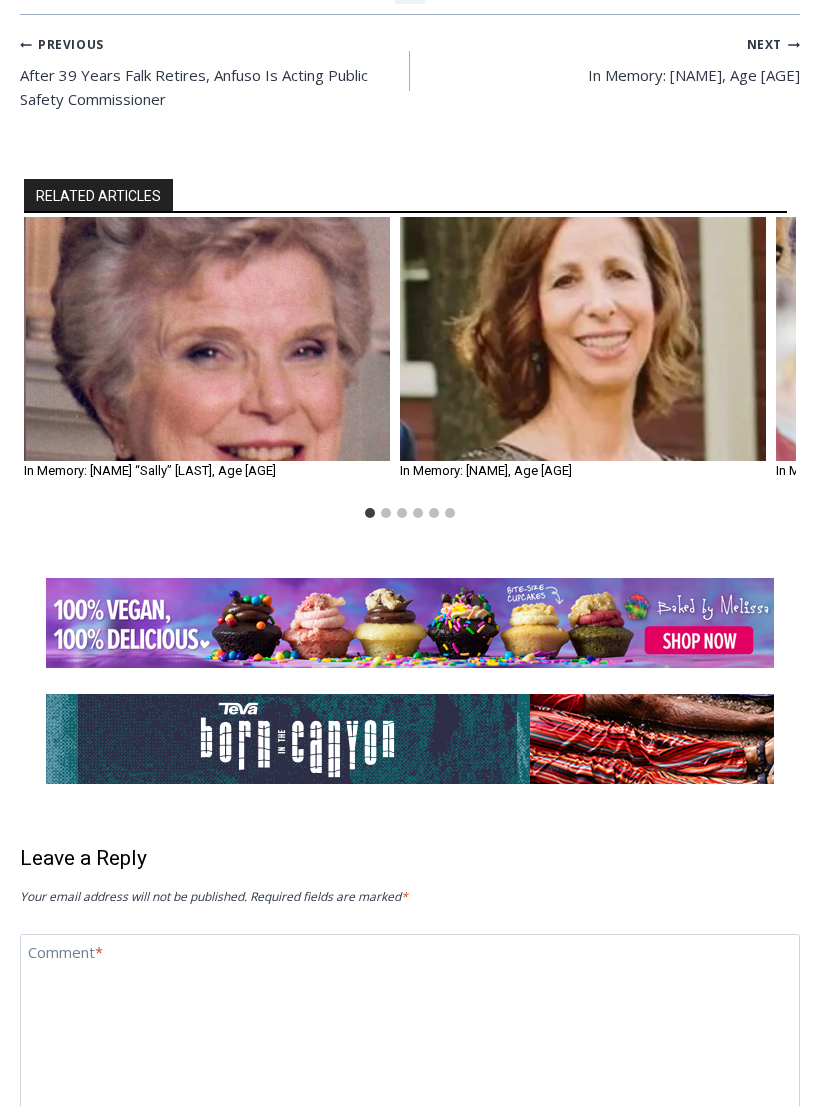 click at bounding box center (583, 339) 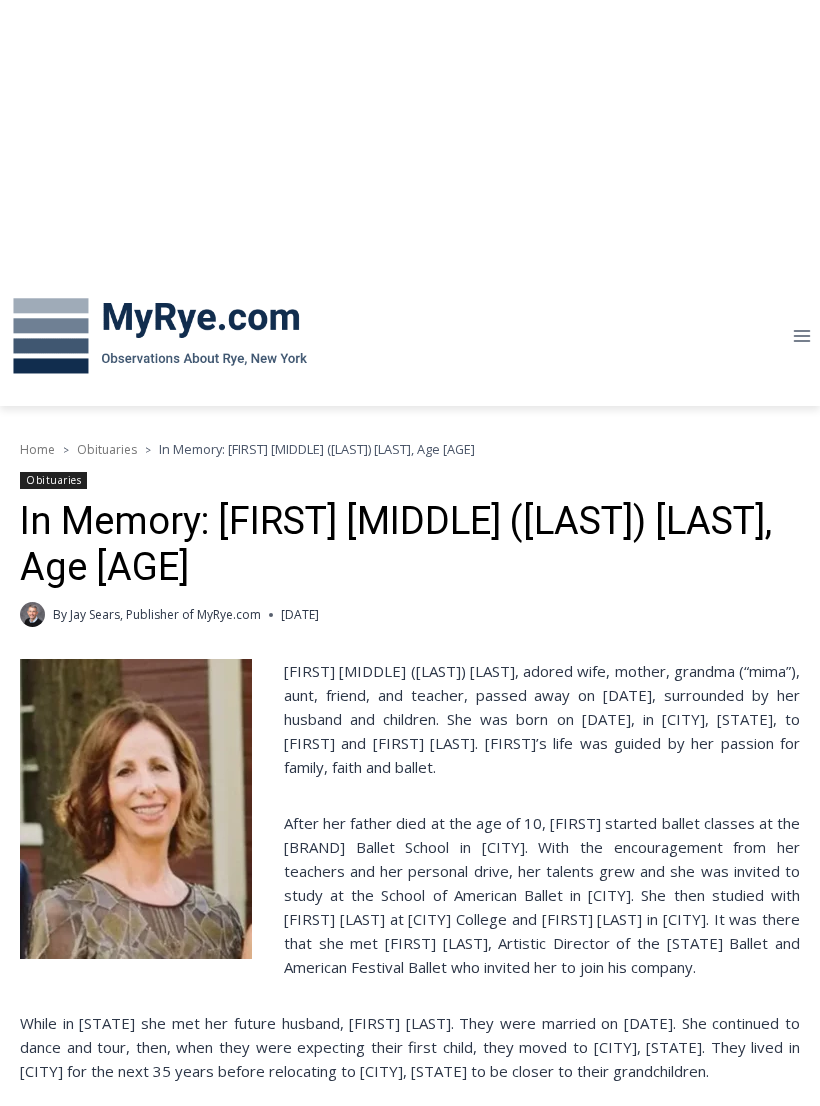 scroll, scrollTop: 0, scrollLeft: 0, axis: both 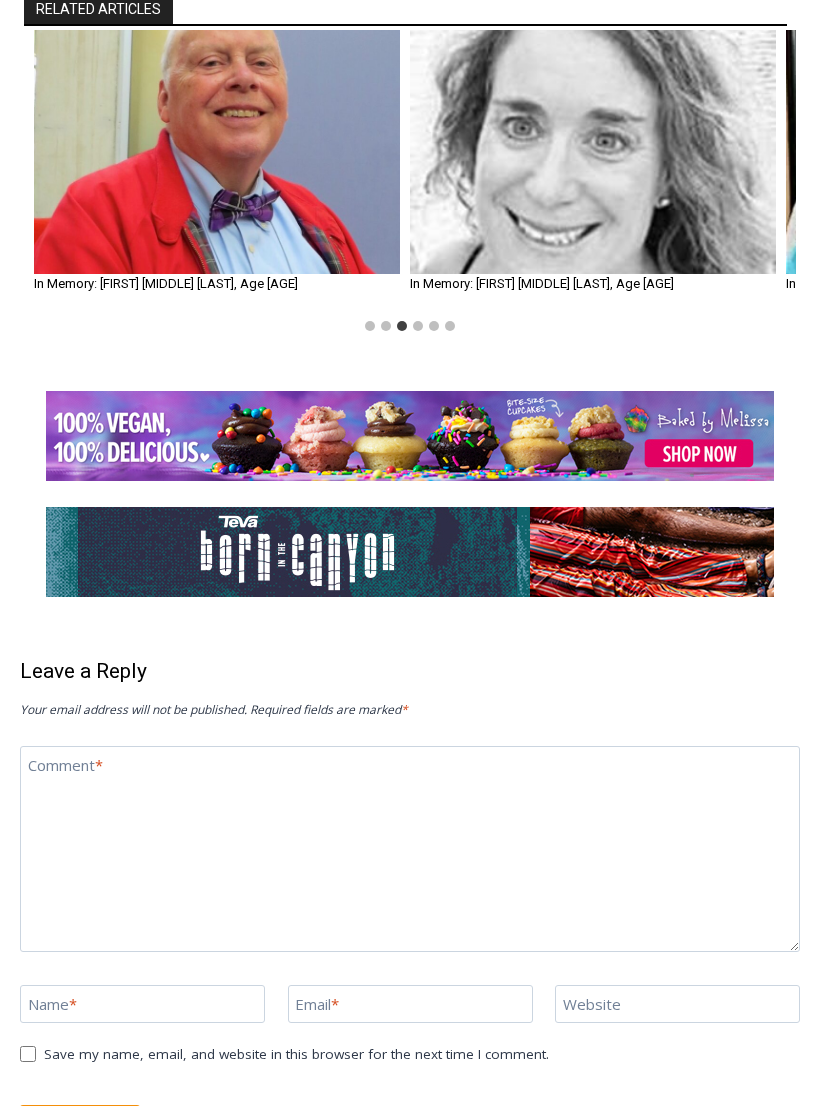 click at bounding box center [593, 152] 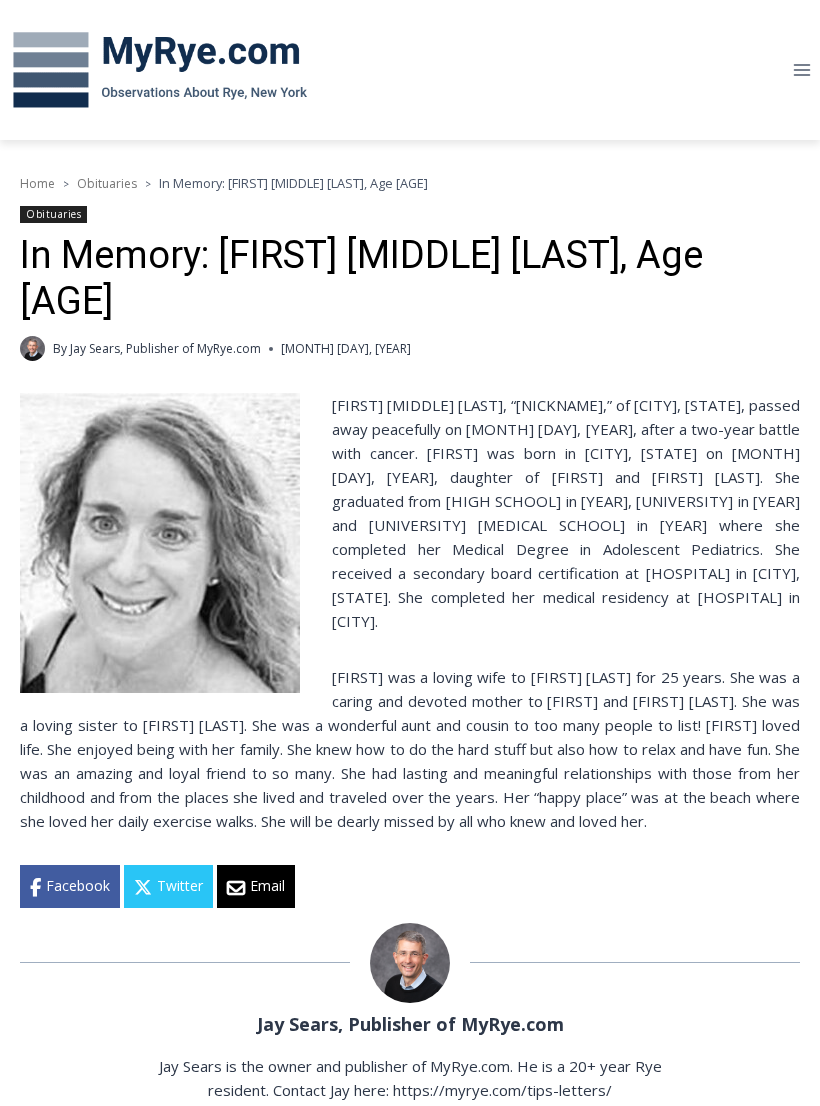 scroll, scrollTop: 0, scrollLeft: 0, axis: both 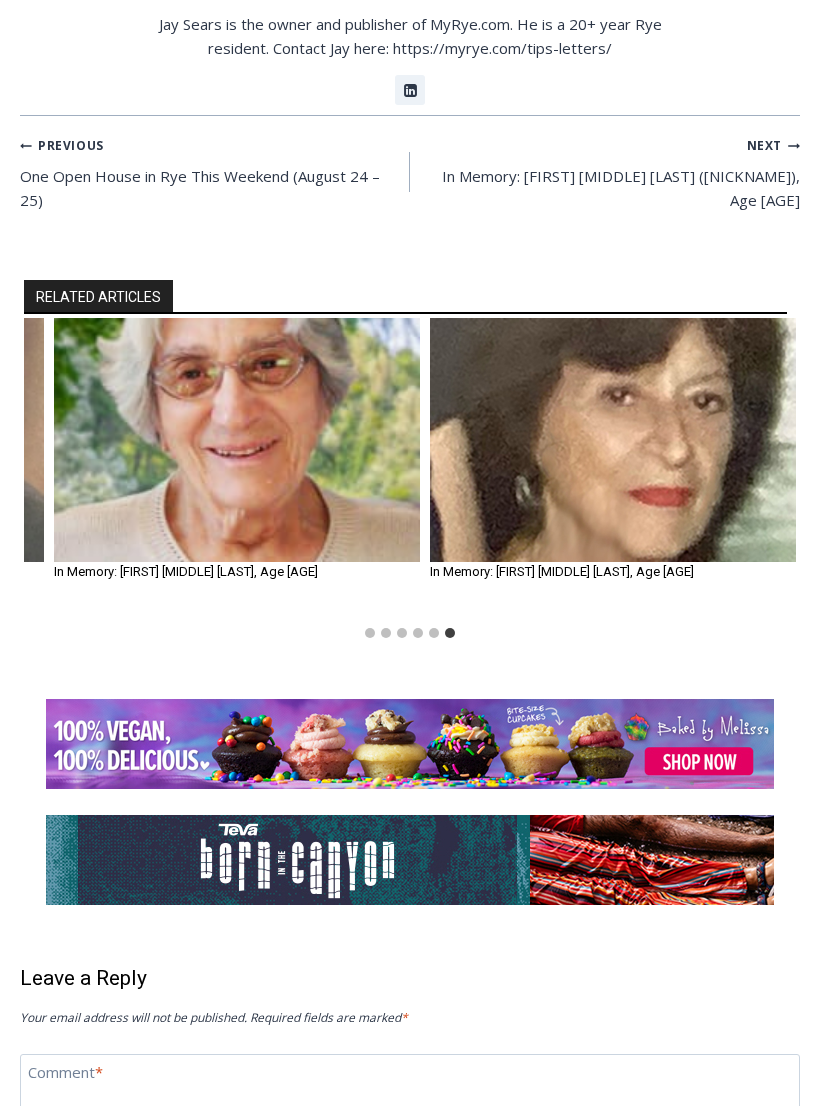 click at bounding box center [613, 440] 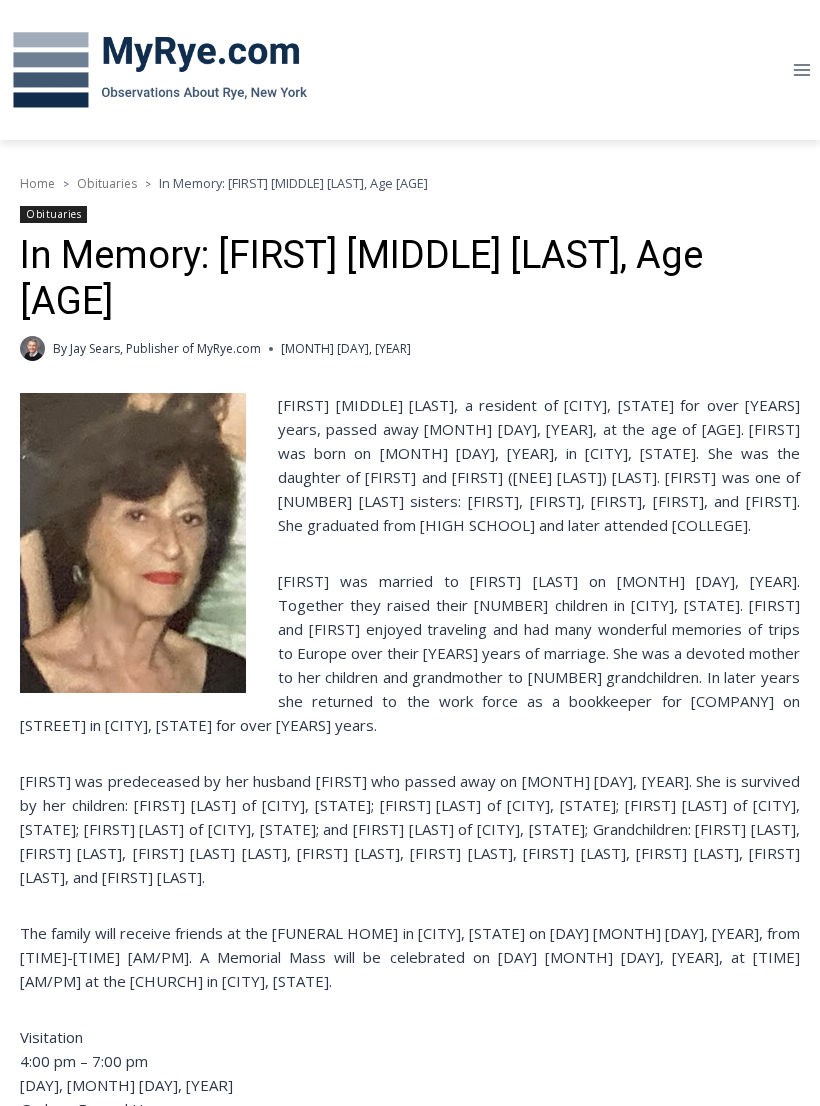 scroll, scrollTop: 0, scrollLeft: 0, axis: both 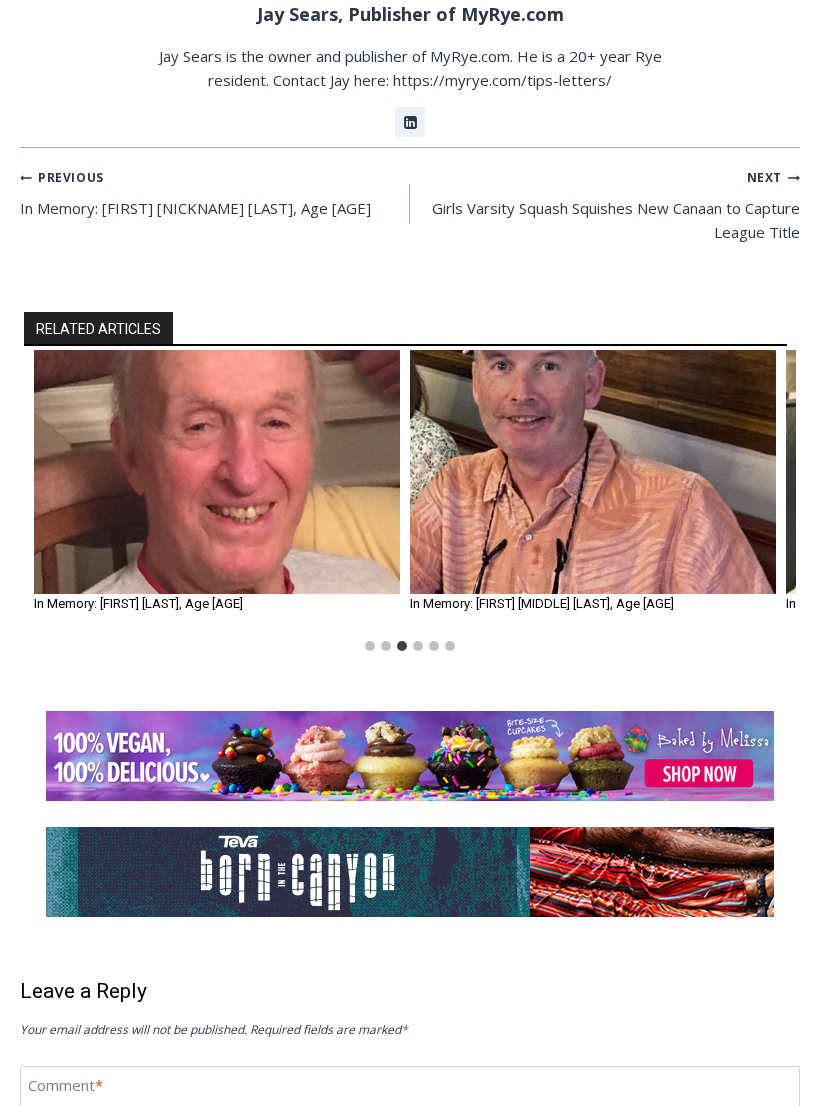 click at bounding box center (217, 472) 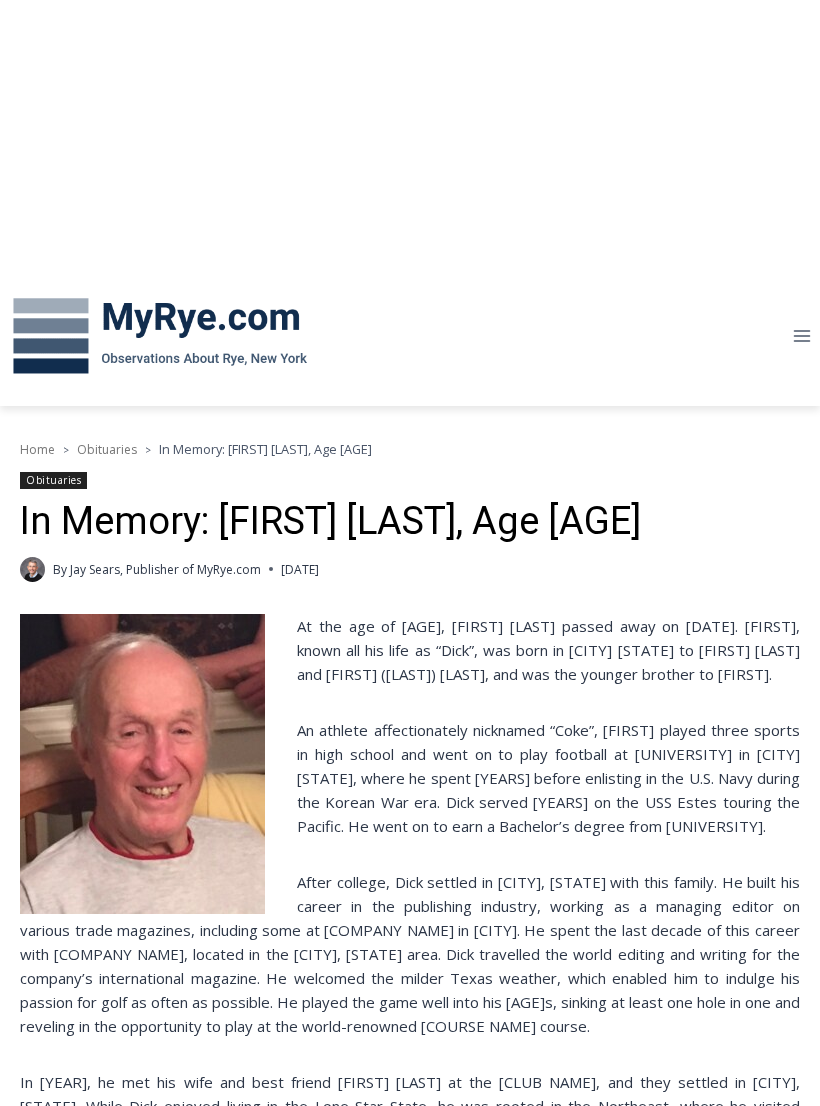 scroll, scrollTop: 0, scrollLeft: 0, axis: both 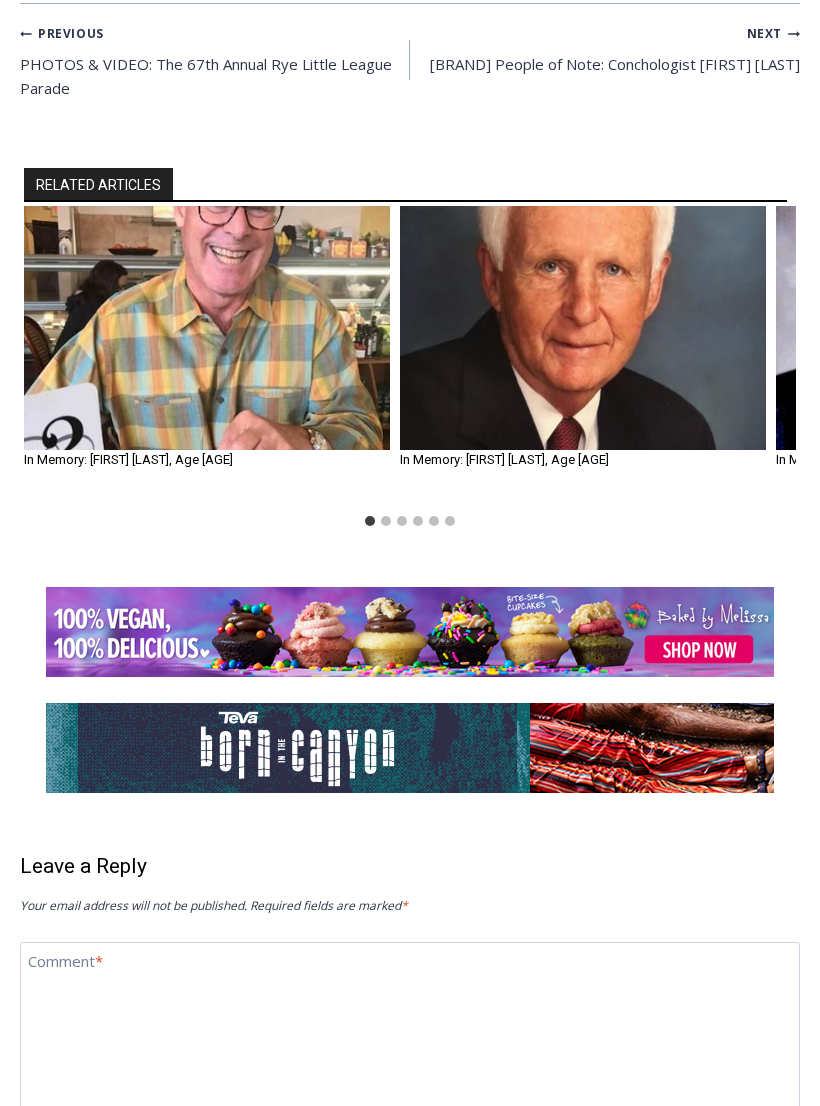 click at bounding box center [207, 328] 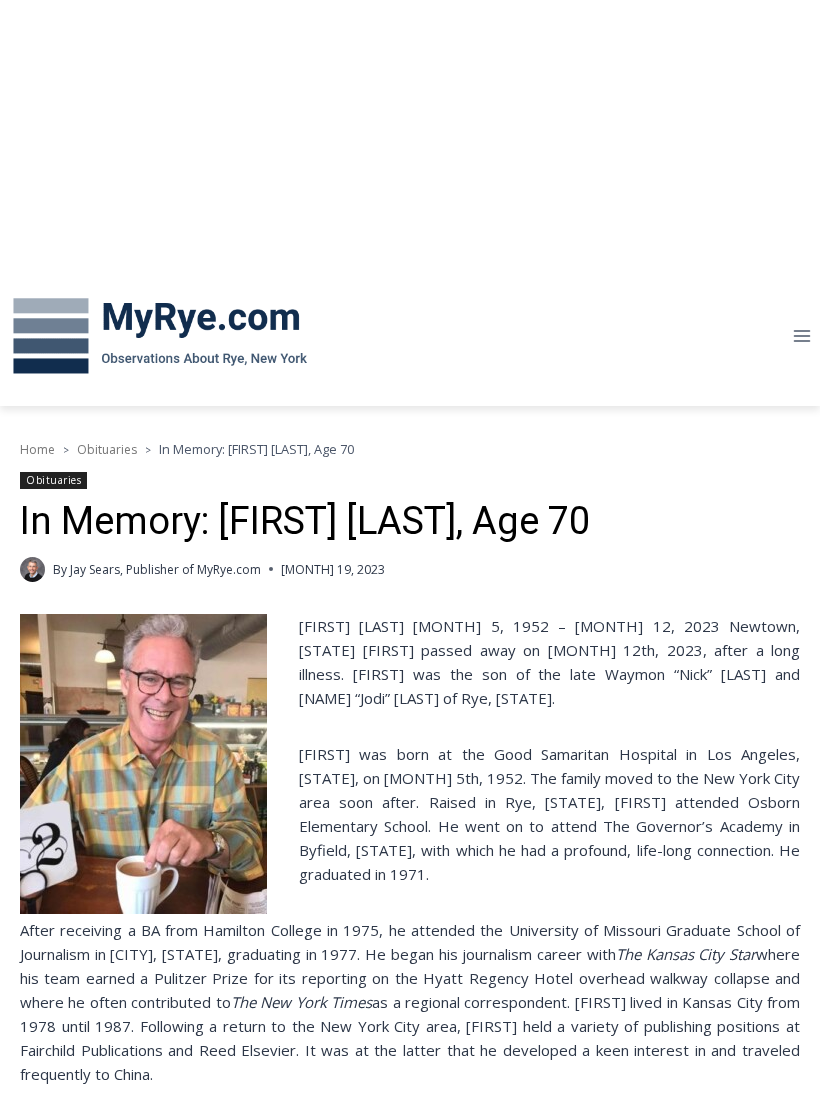 scroll, scrollTop: 0, scrollLeft: 0, axis: both 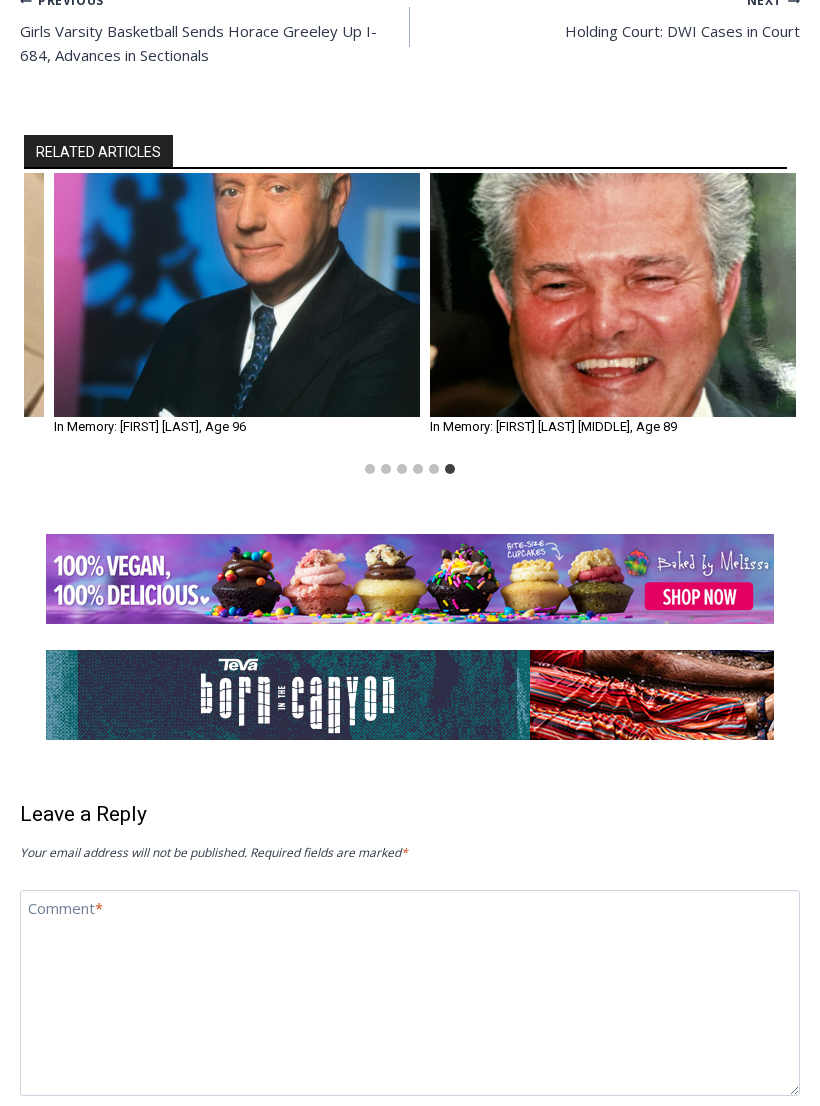 click at bounding box center [613, 296] 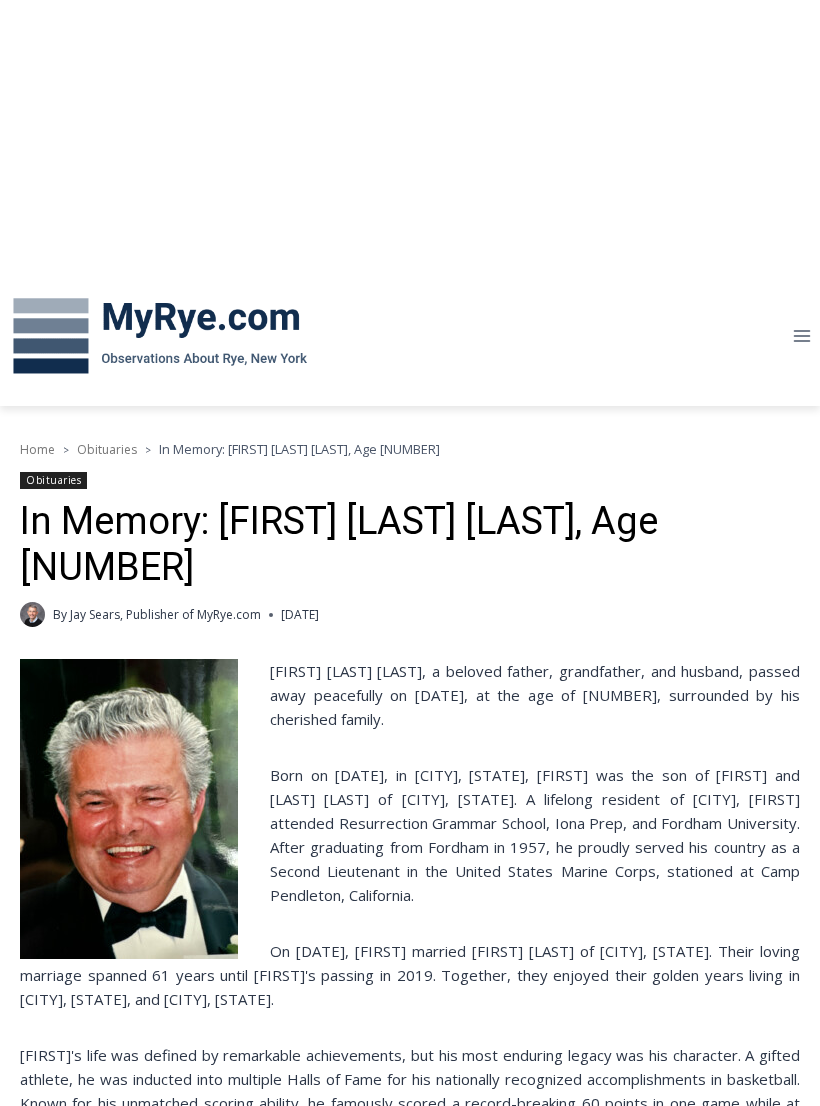 scroll, scrollTop: 0, scrollLeft: 0, axis: both 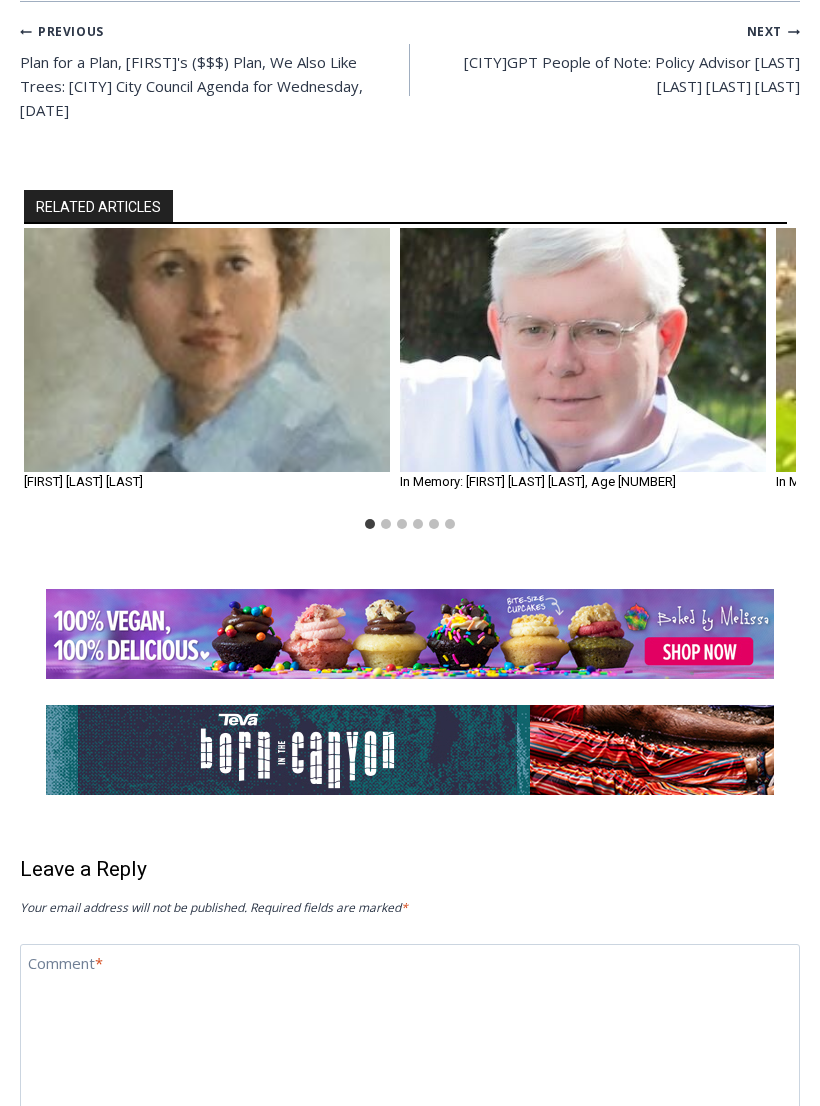 click at bounding box center (410, 634) 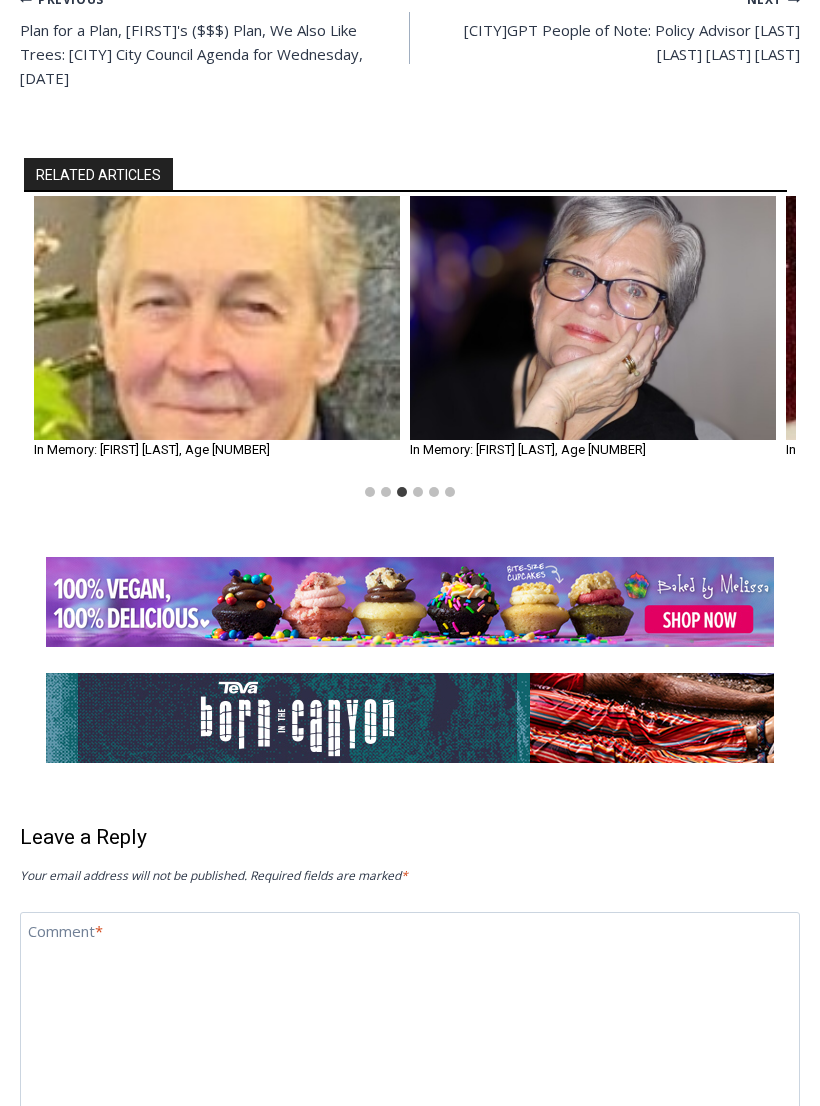 click at bounding box center (217, 318) 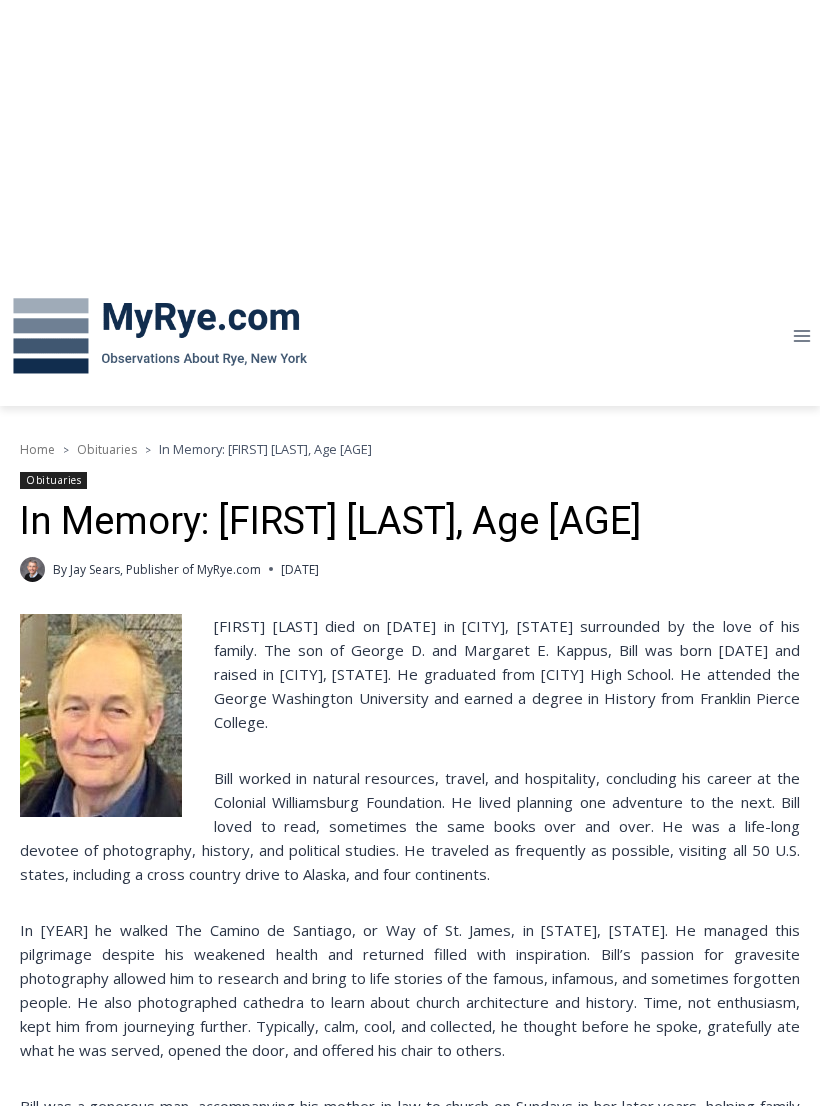 scroll, scrollTop: 0, scrollLeft: 0, axis: both 